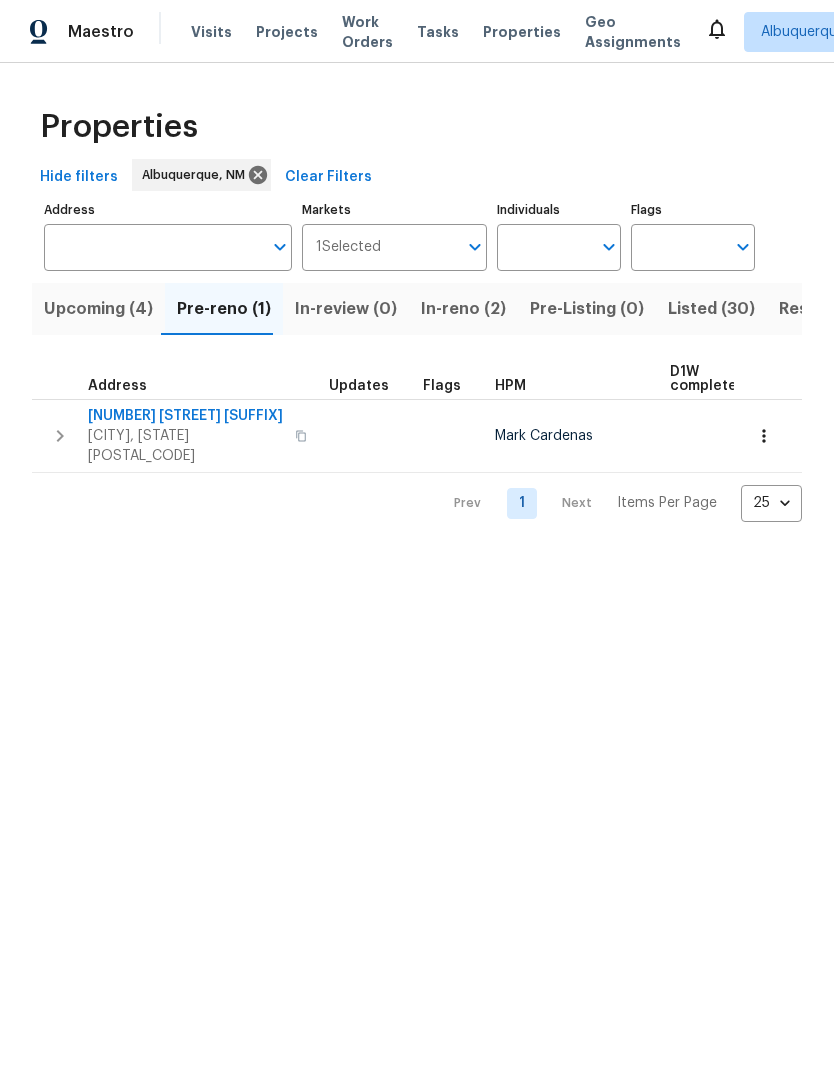 scroll, scrollTop: 0, scrollLeft: 0, axis: both 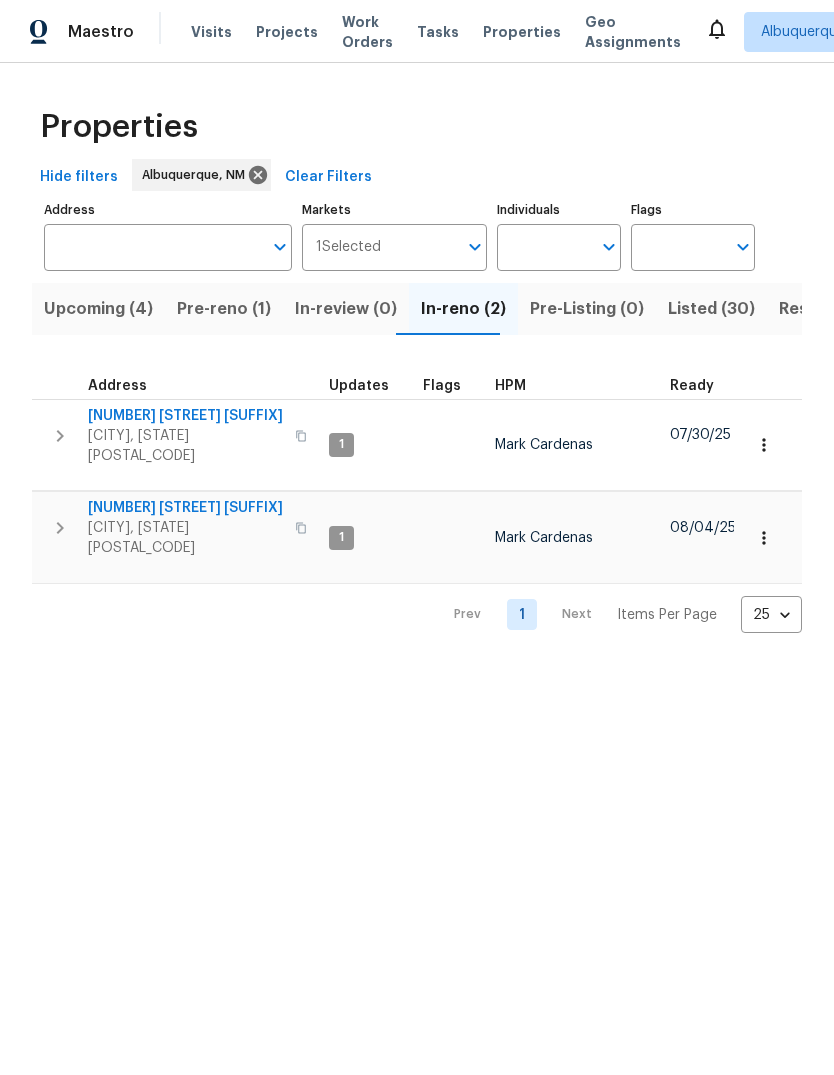 click on "916 Dakota St SE" at bounding box center [185, 416] 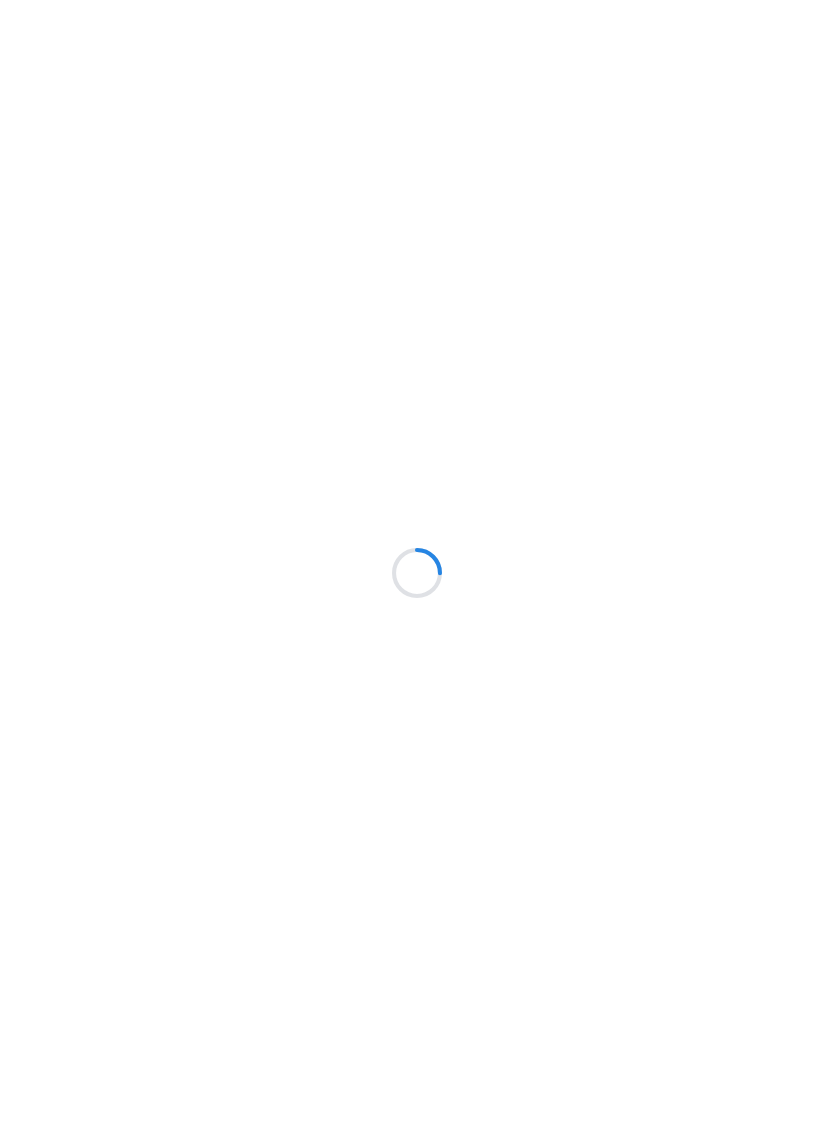 scroll, scrollTop: 0, scrollLeft: 0, axis: both 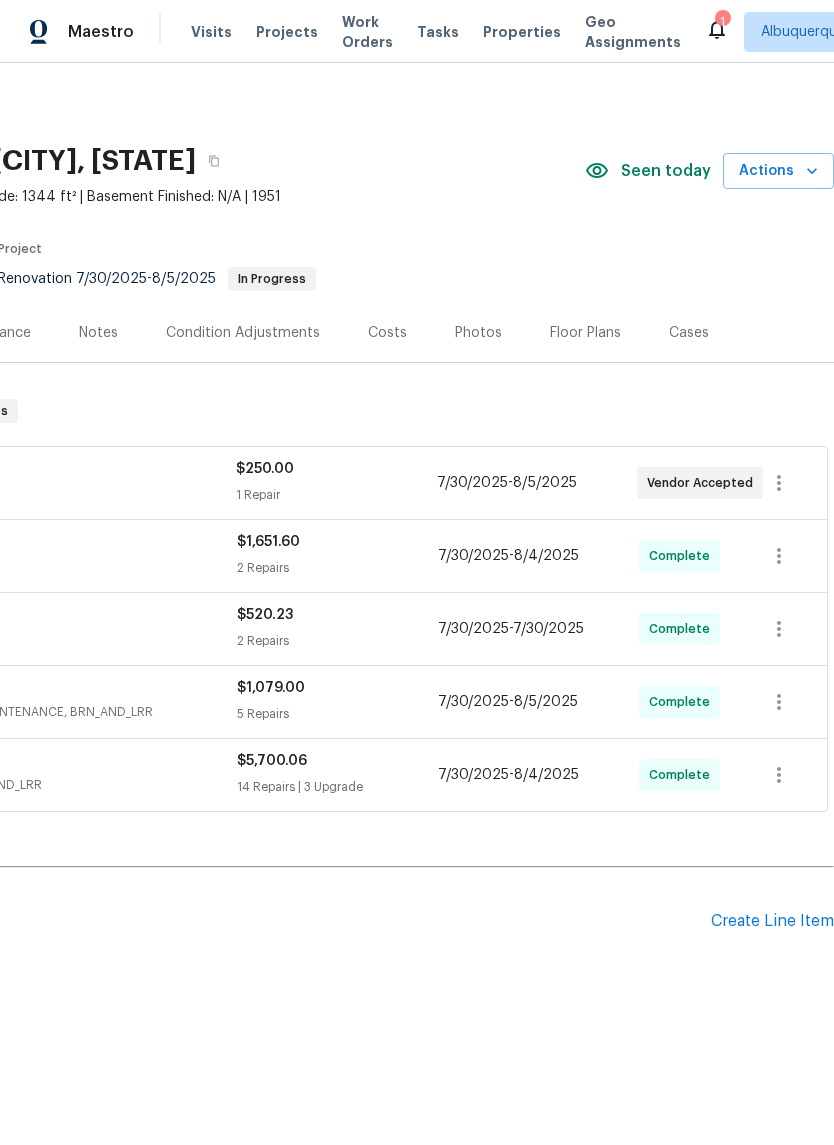 click on "Create Line Item" at bounding box center [772, 921] 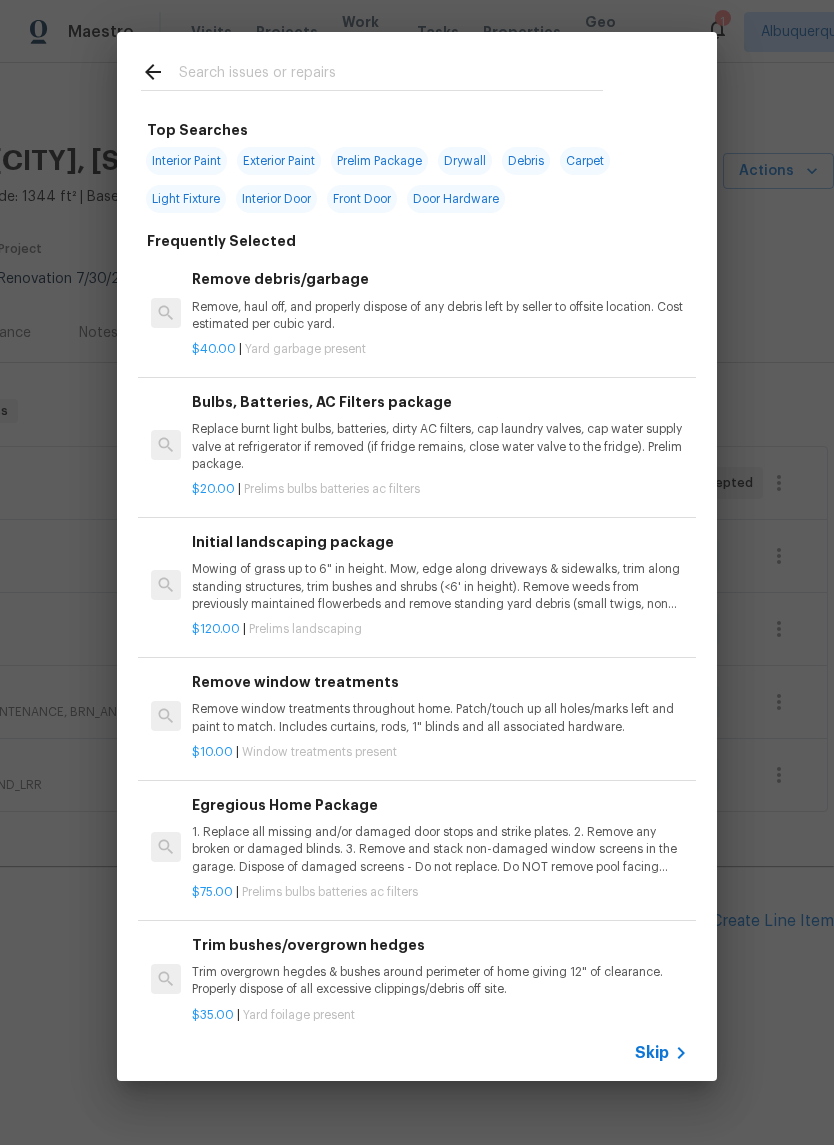 click at bounding box center [391, 75] 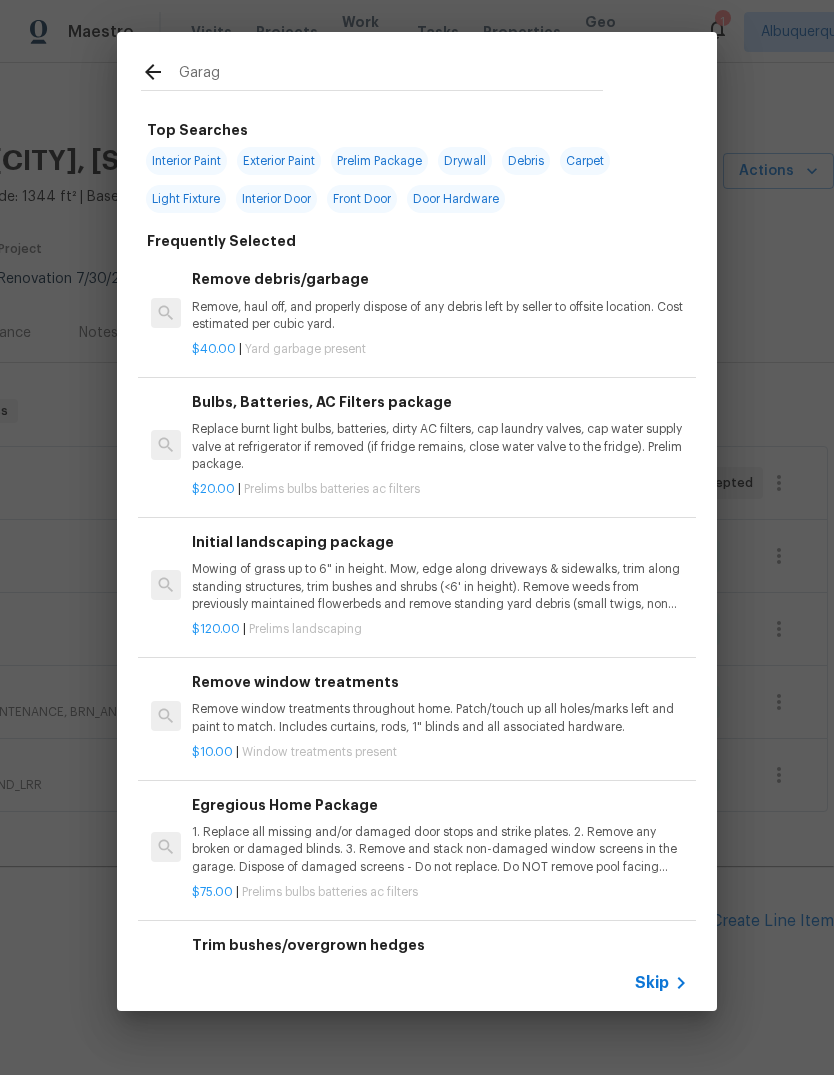 type on "Garage" 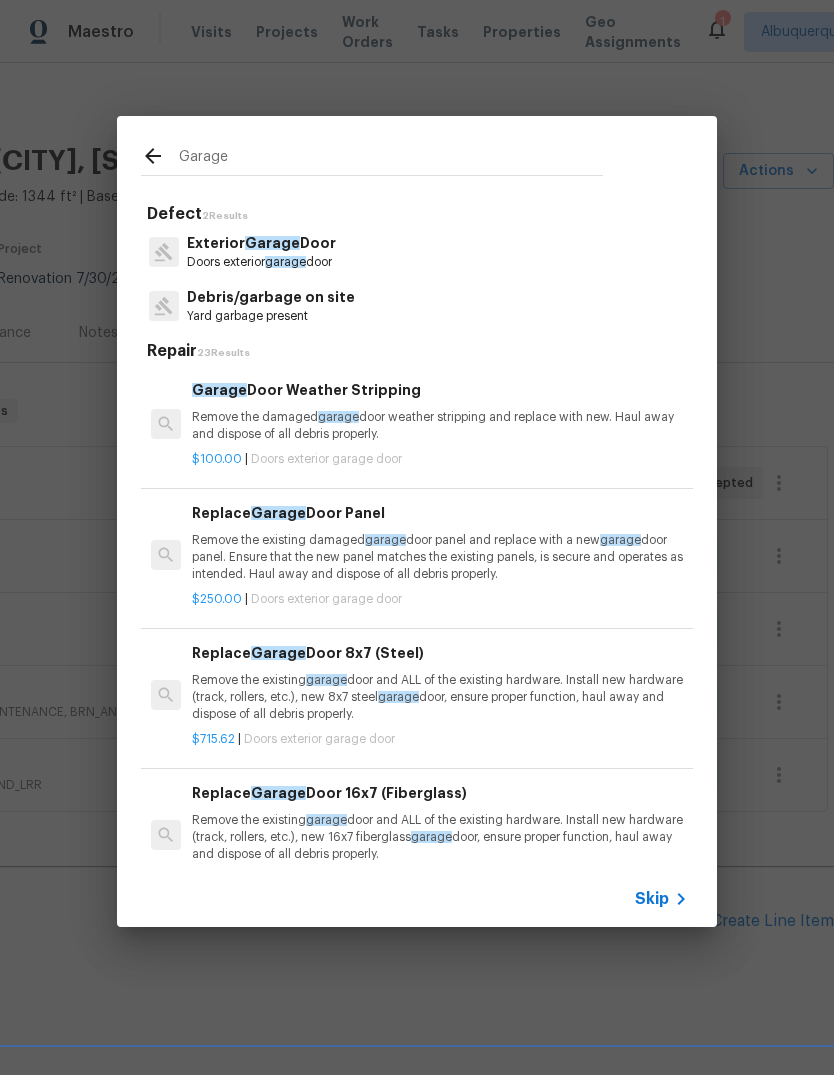 click on "Exterior  Garage  Door" at bounding box center [261, 243] 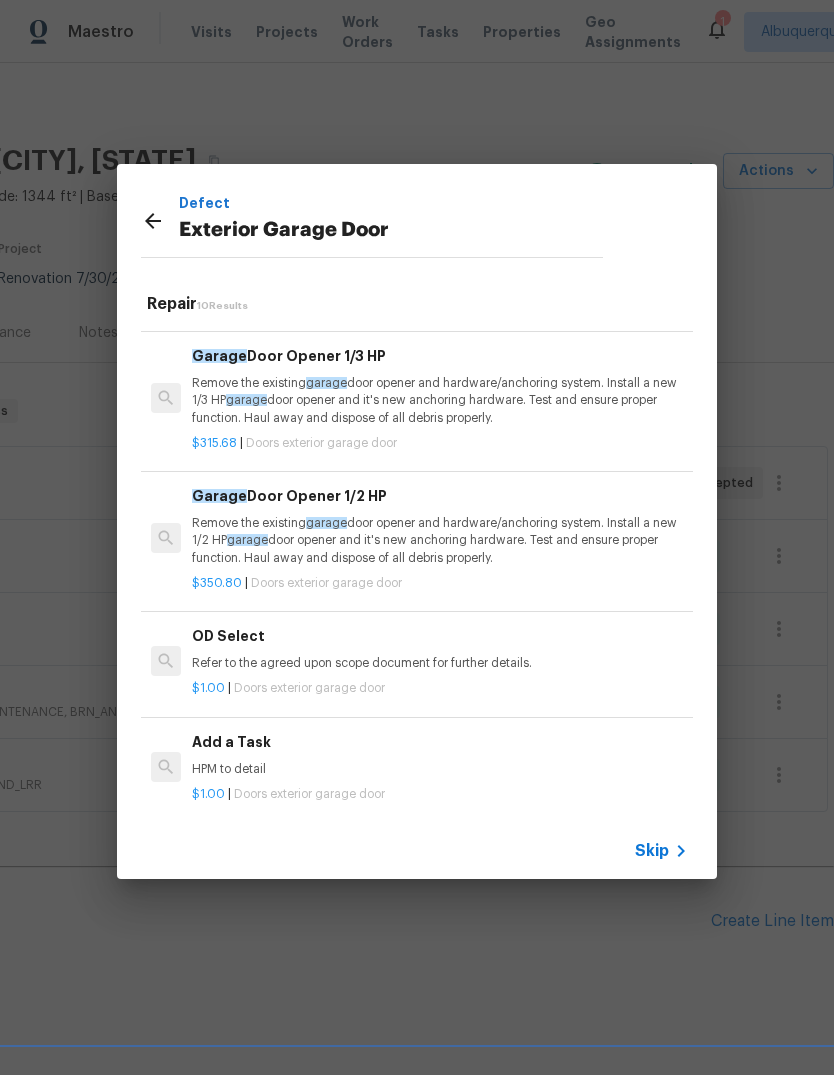 scroll, scrollTop: 808, scrollLeft: 0, axis: vertical 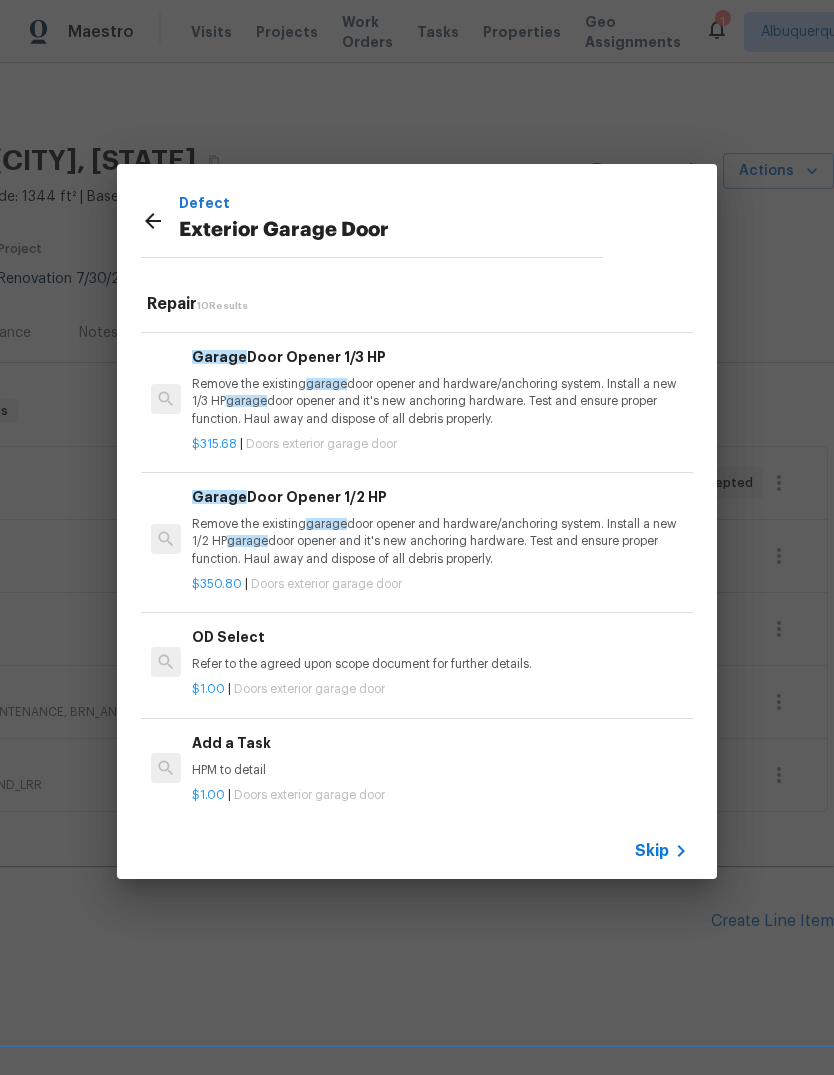 click on "HPM to detail" at bounding box center [440, 770] 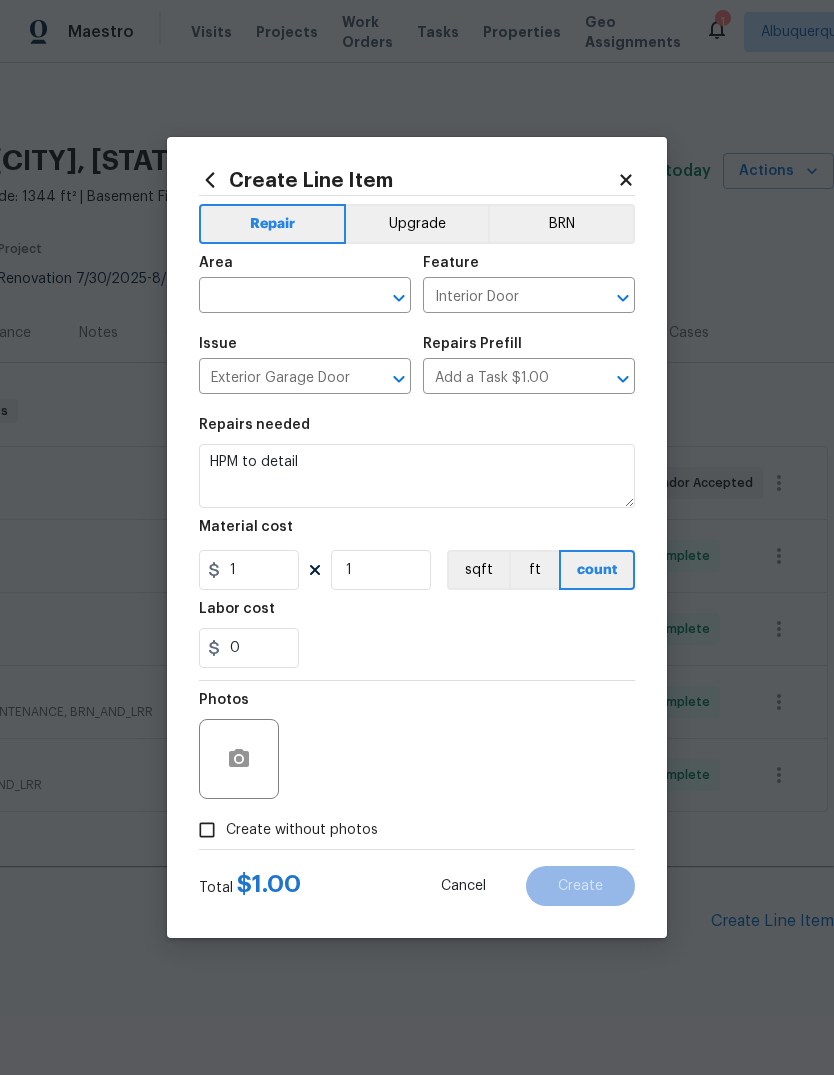 click at bounding box center [277, 297] 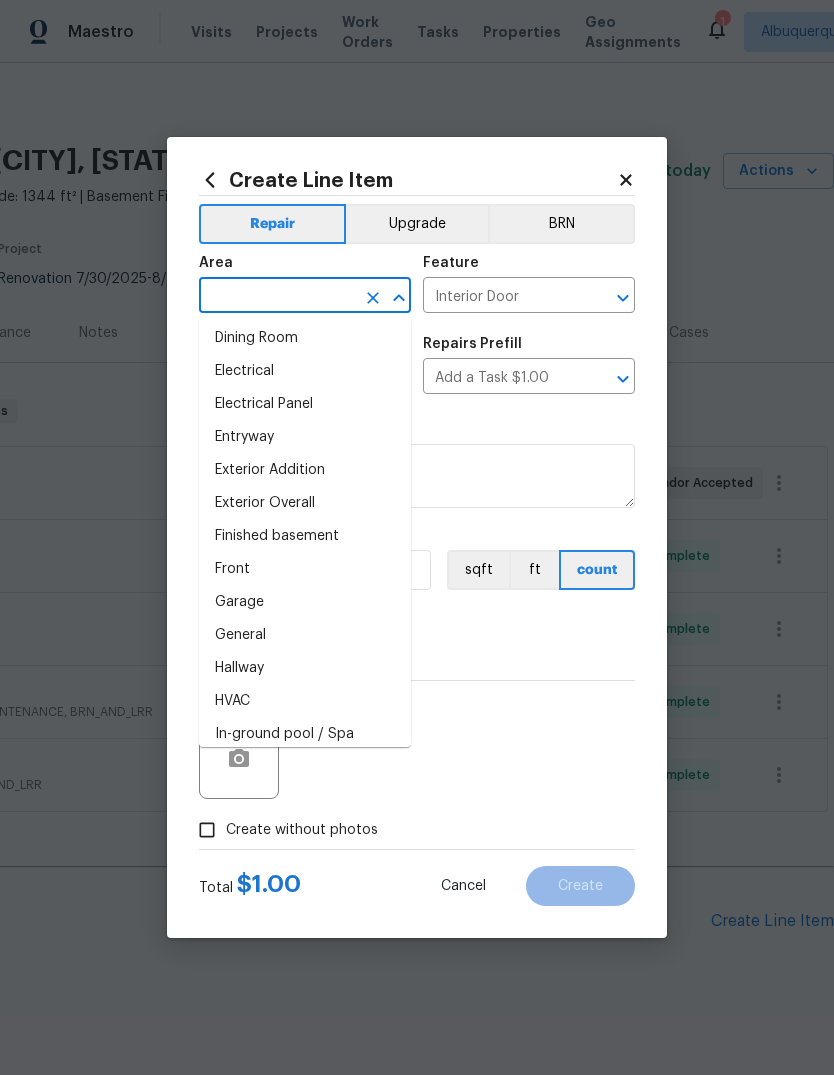 scroll, scrollTop: 370, scrollLeft: 0, axis: vertical 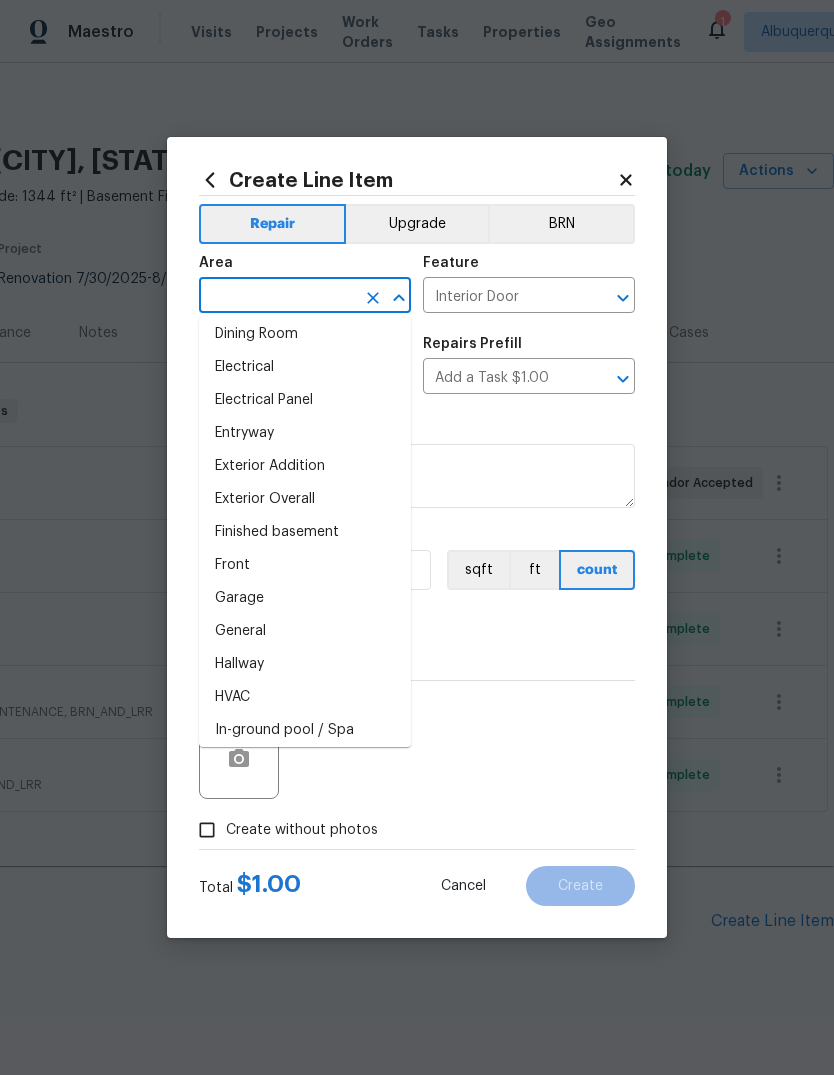 click on "Garage" at bounding box center (305, 598) 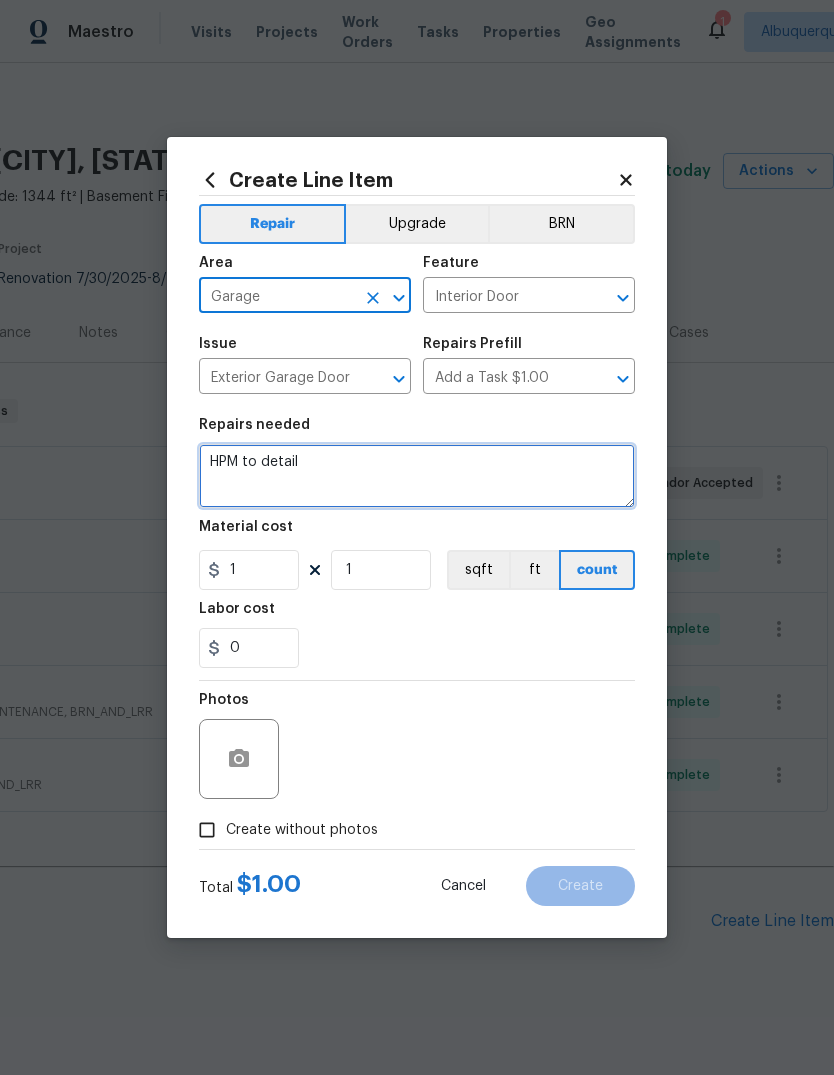 click on "HPM to detail" at bounding box center [417, 476] 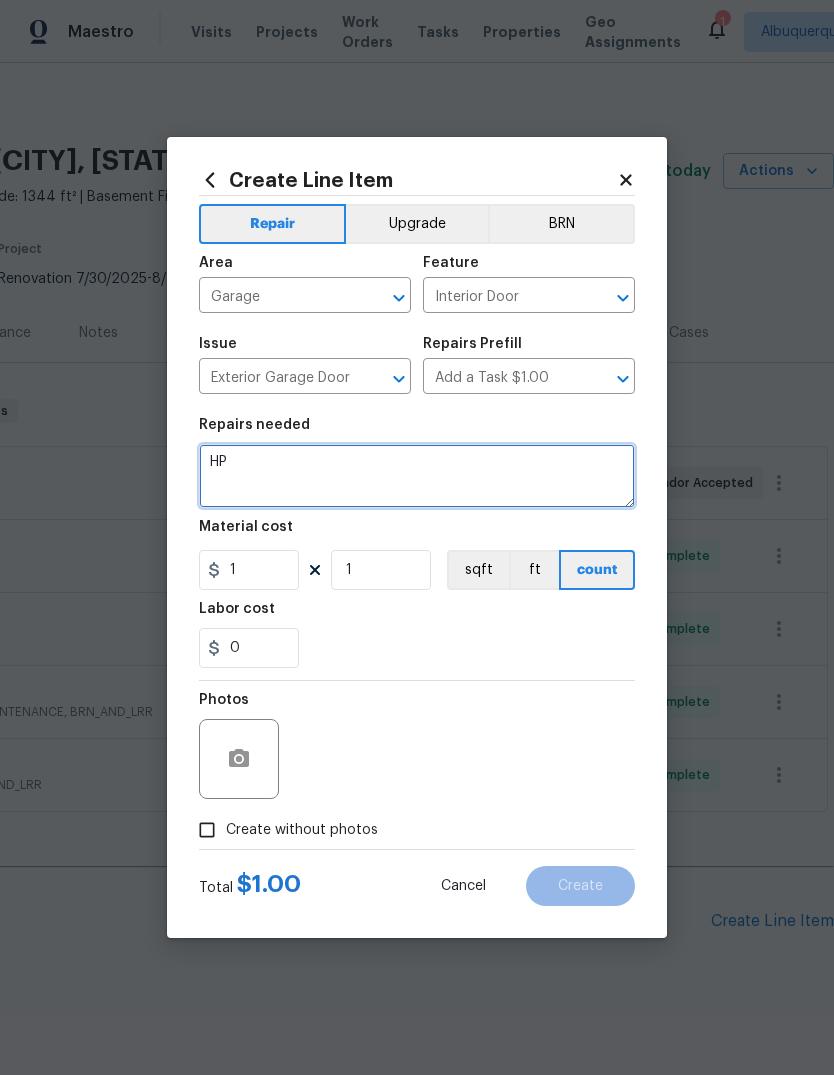 type on "H" 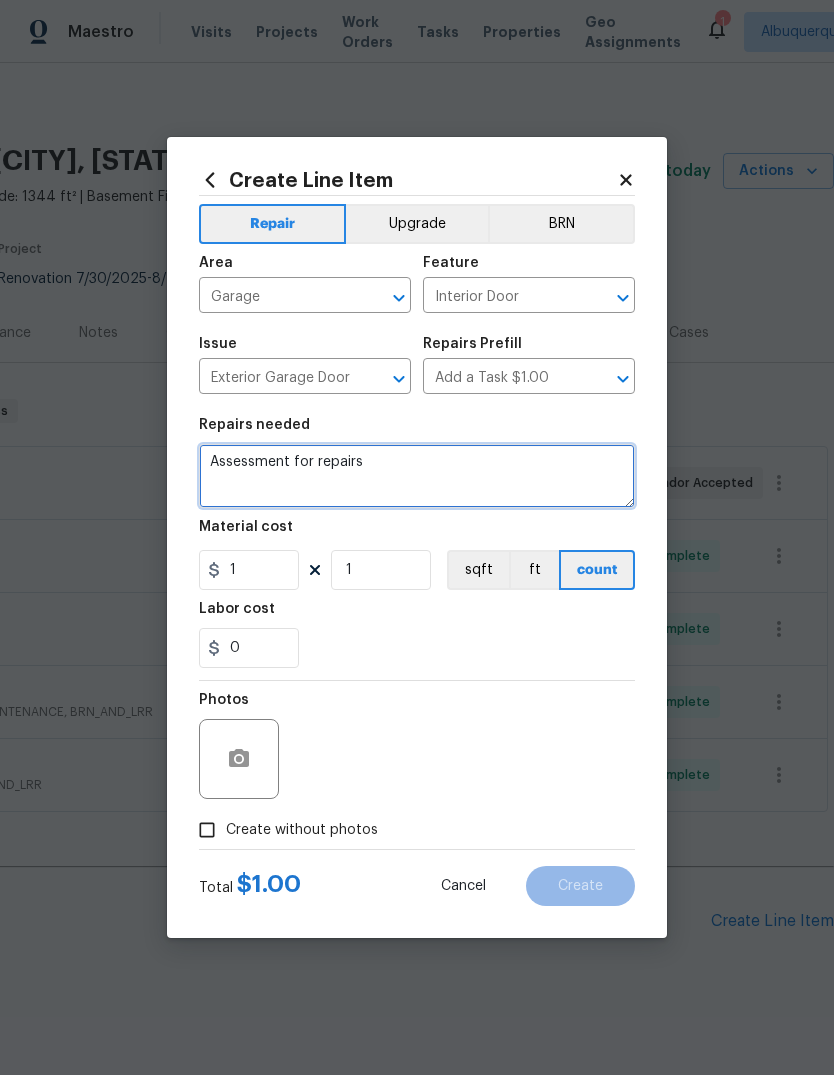 type on "Assessment for repairs" 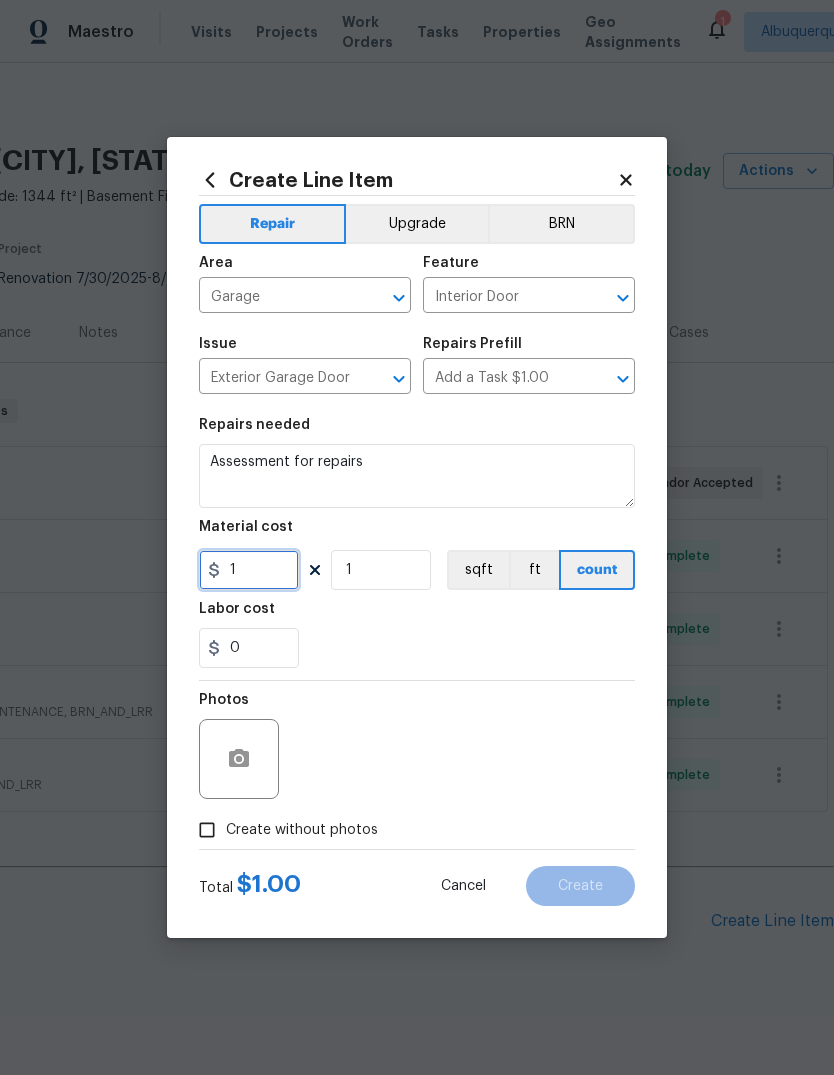 click on "1" at bounding box center (249, 570) 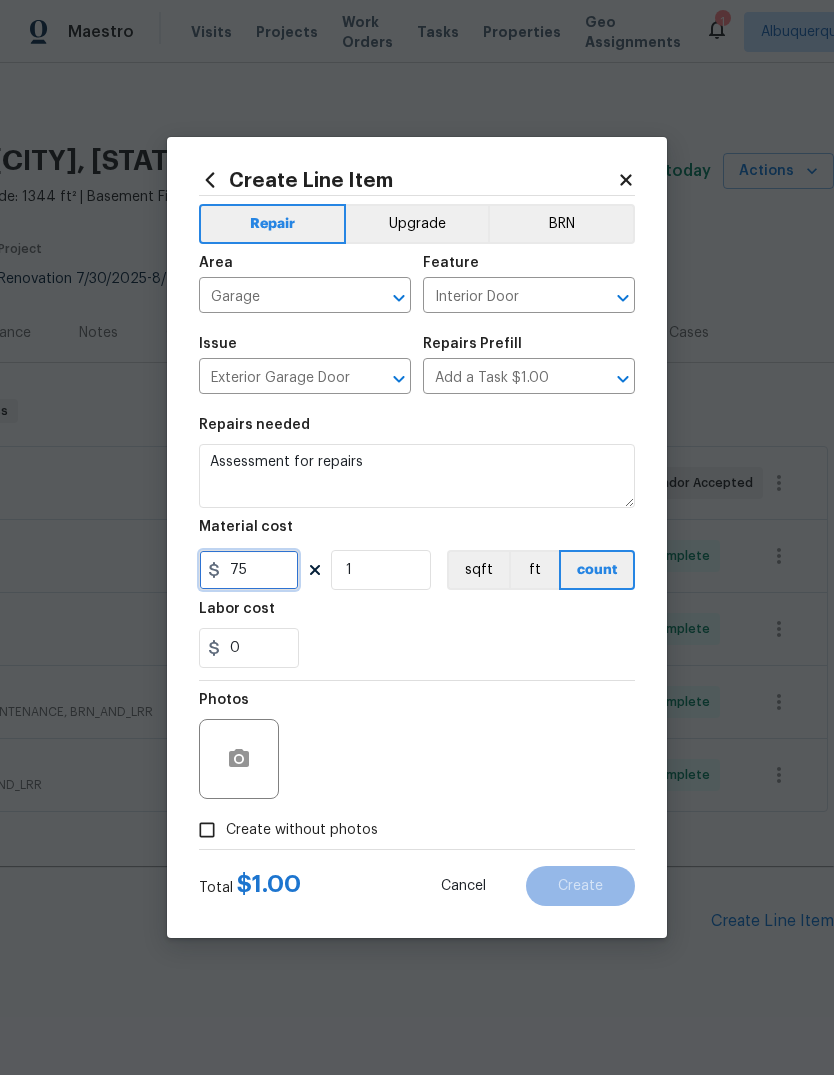 type on "75" 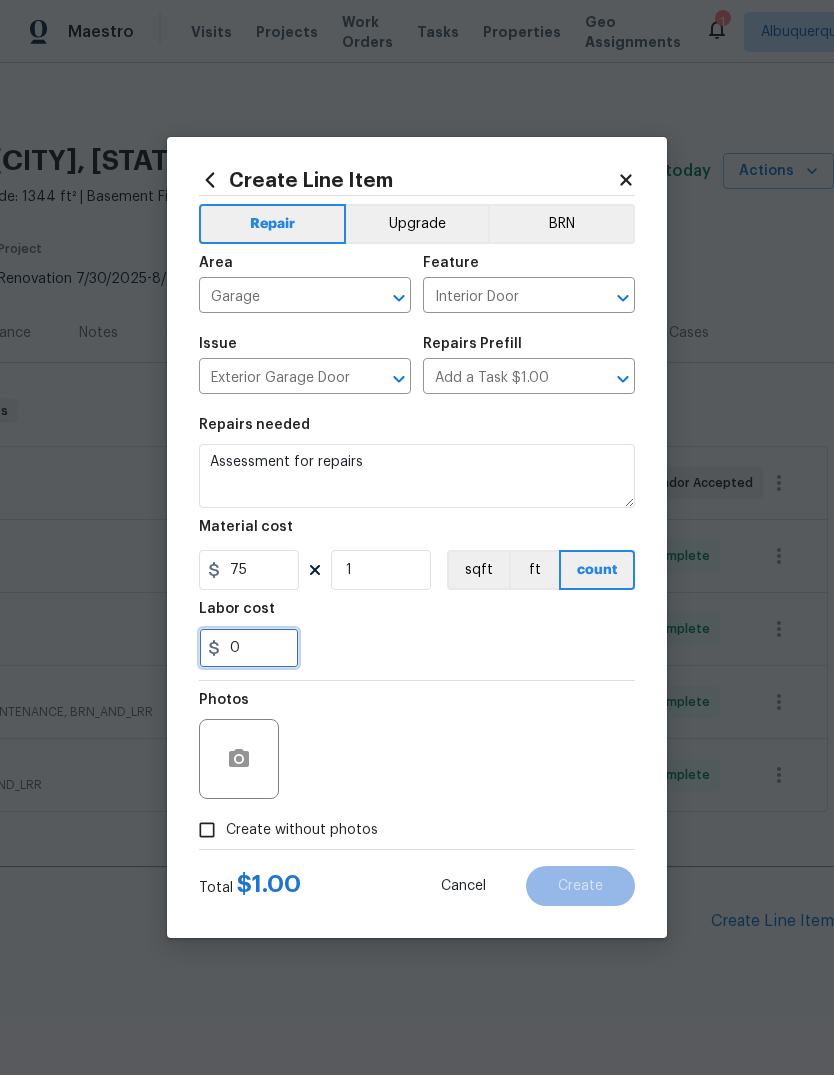 click on "0" at bounding box center [249, 648] 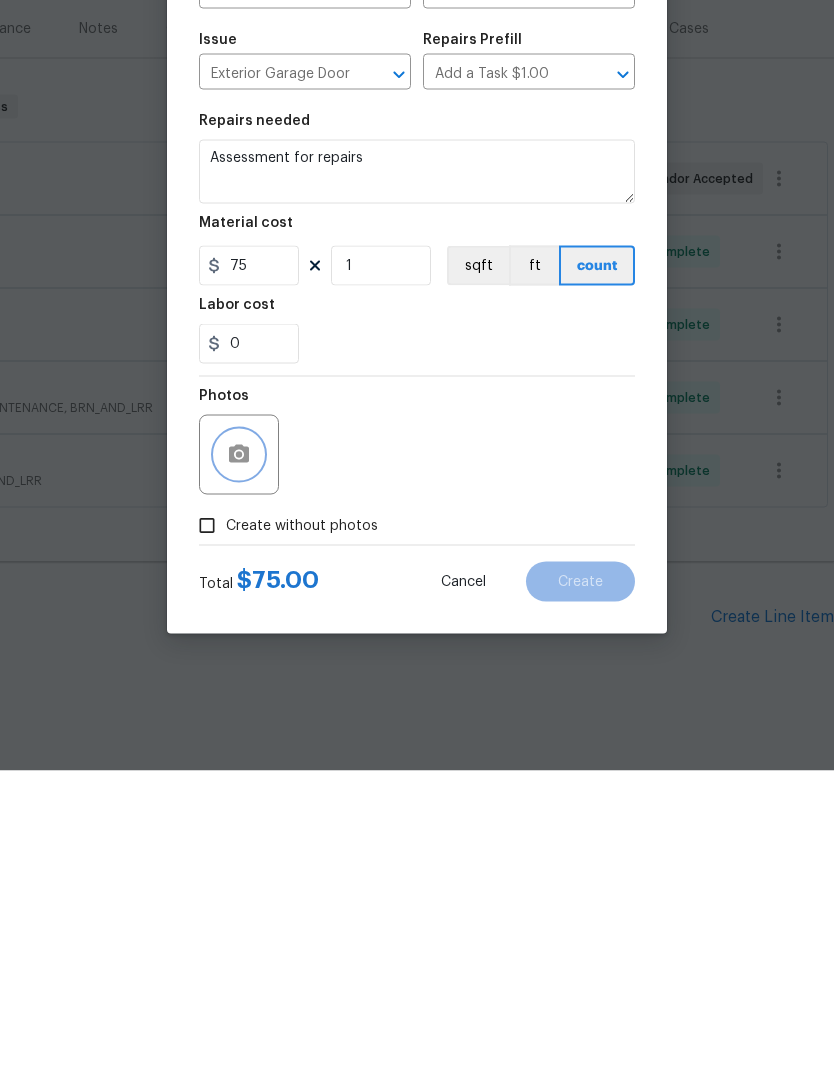 click 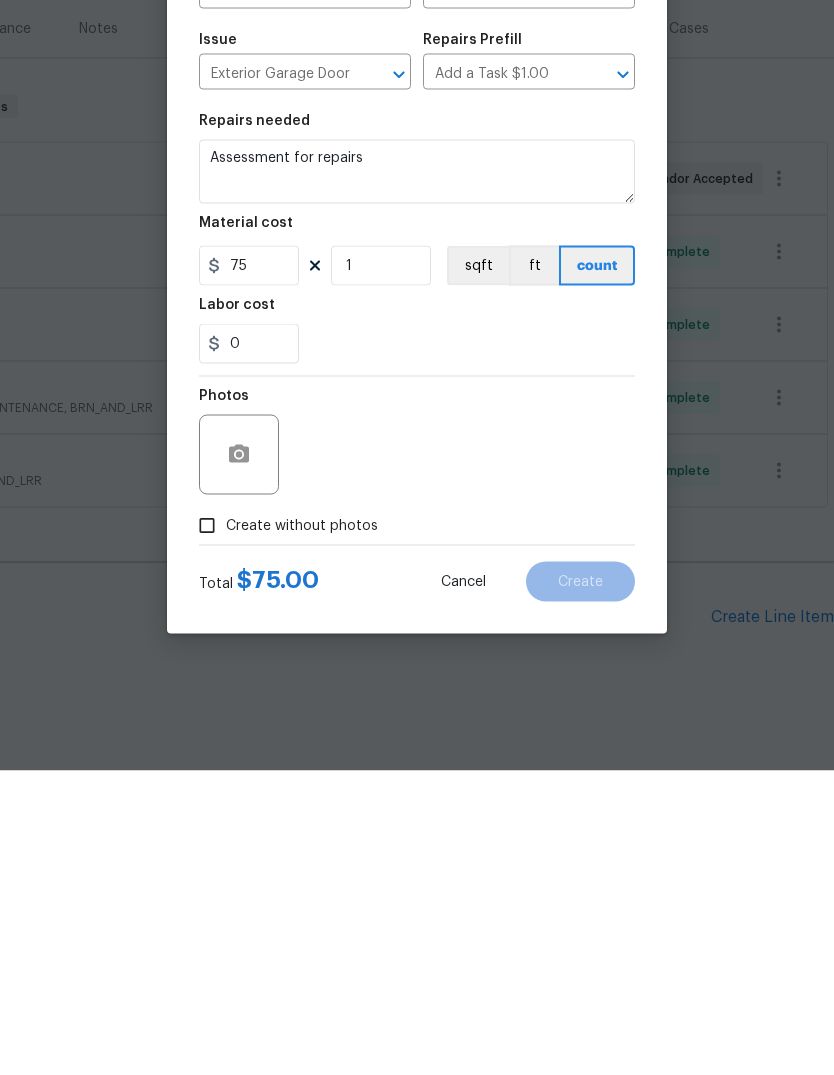 scroll, scrollTop: 48, scrollLeft: 0, axis: vertical 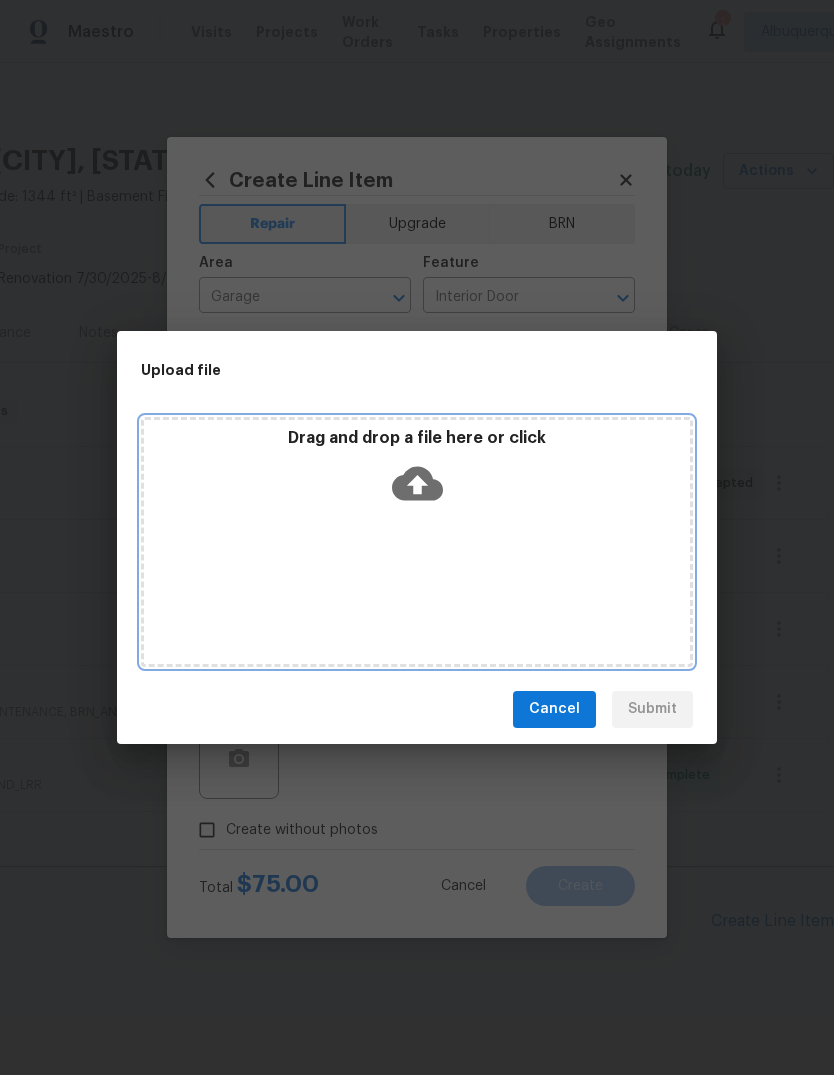 click on "Drag and drop a file here or click" at bounding box center (417, 542) 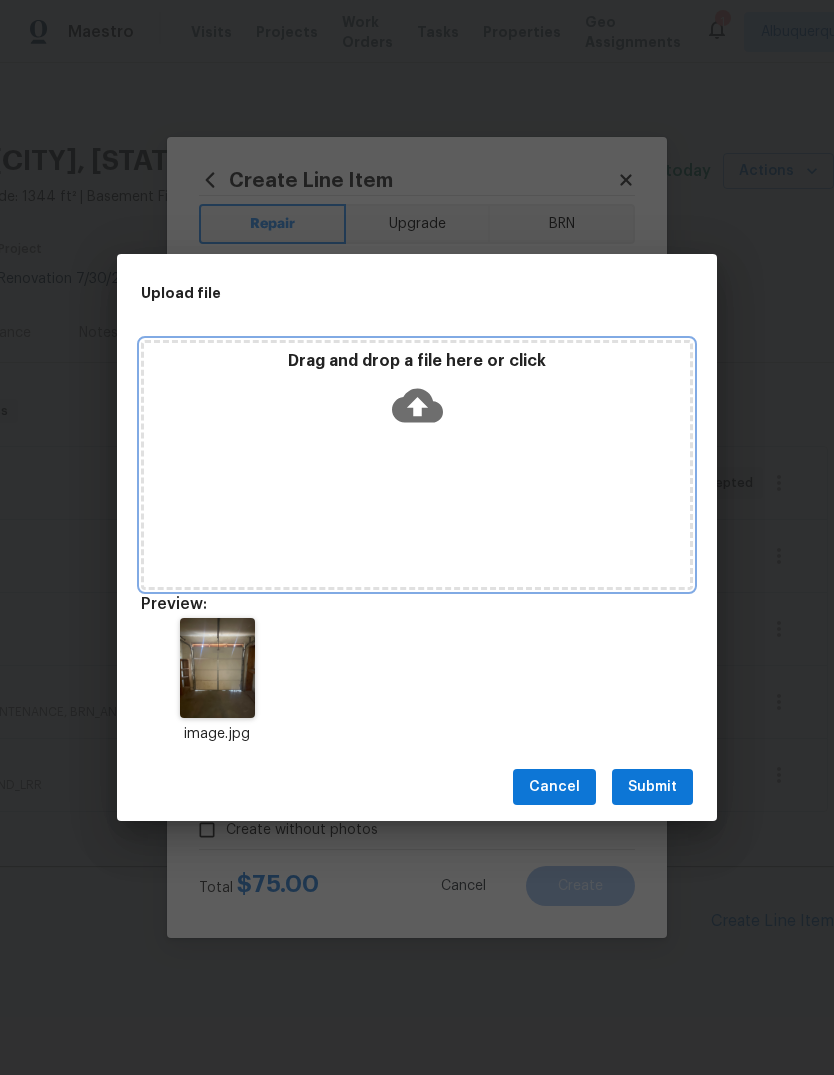click on "Drag and drop a file here or click" at bounding box center (417, 465) 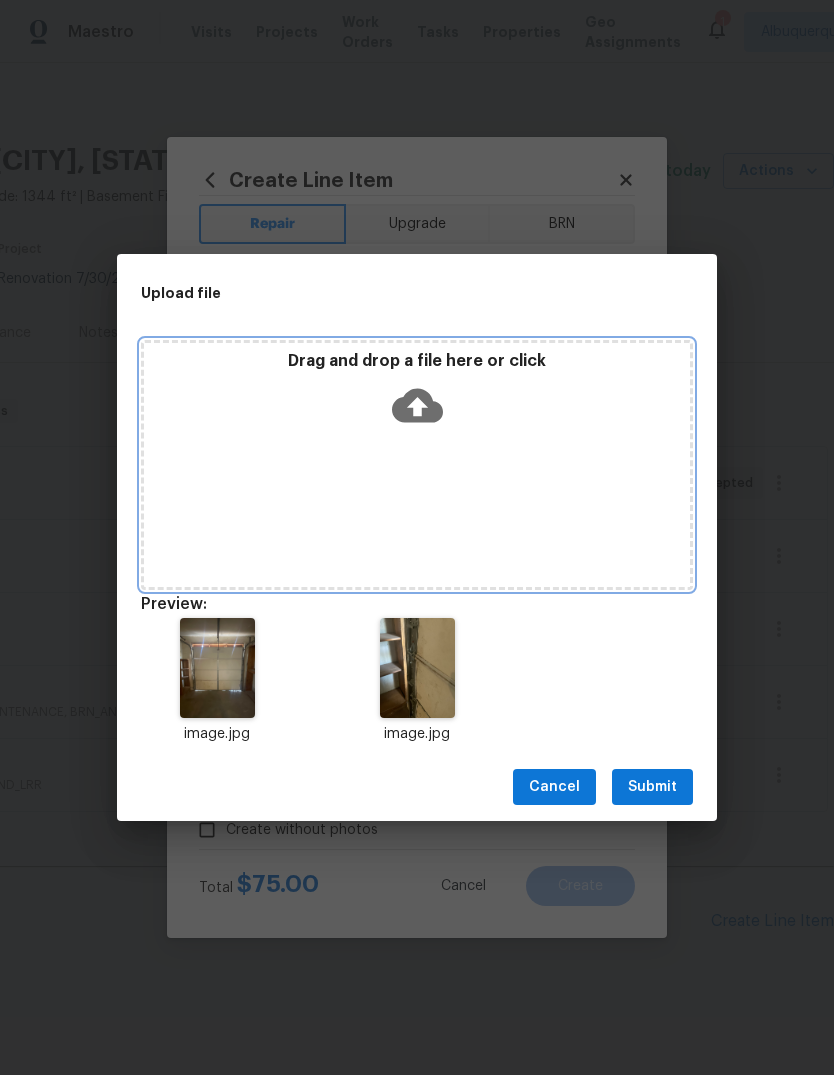 click on "Drag and drop a file here or click" at bounding box center (417, 465) 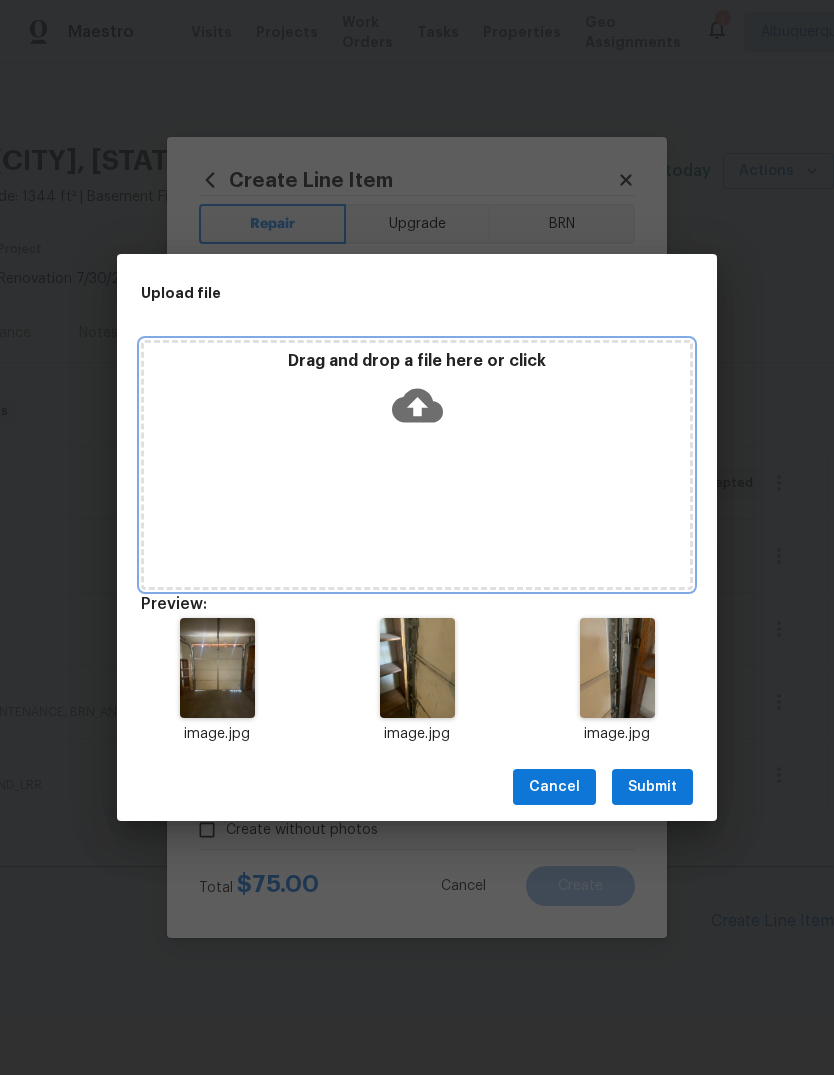 click on "Drag and drop a file here or click" at bounding box center [417, 465] 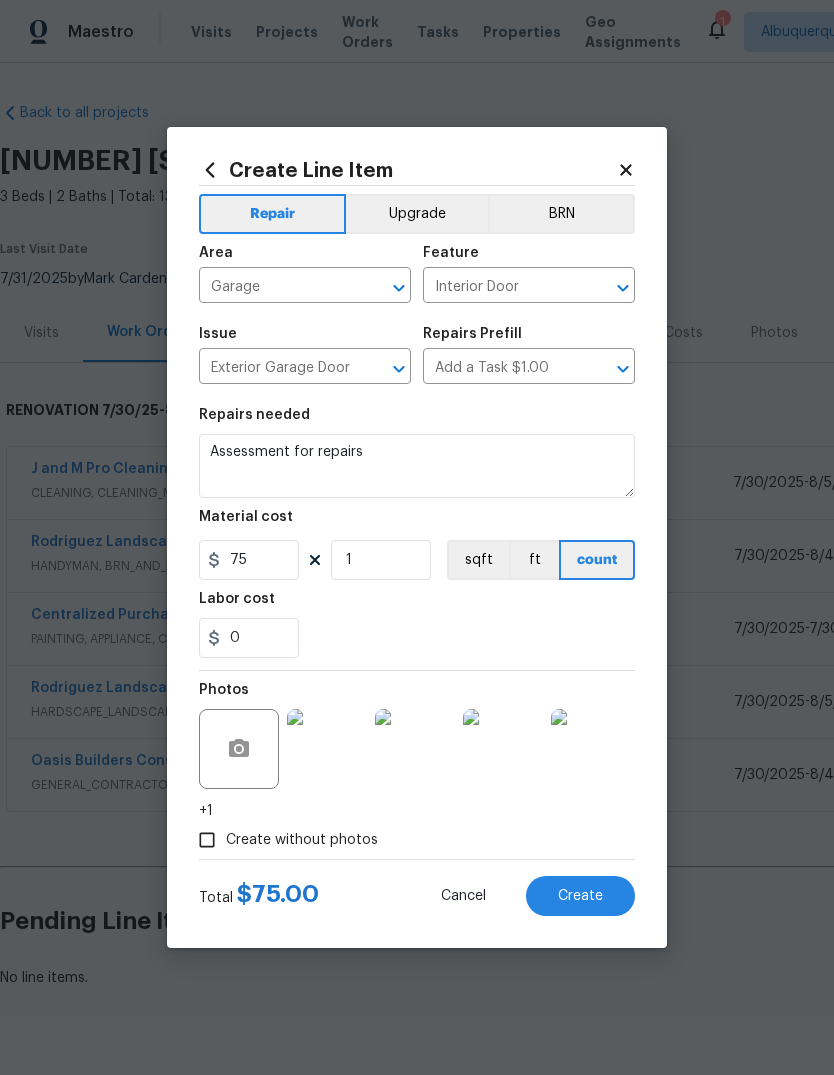 scroll, scrollTop: 48, scrollLeft: 0, axis: vertical 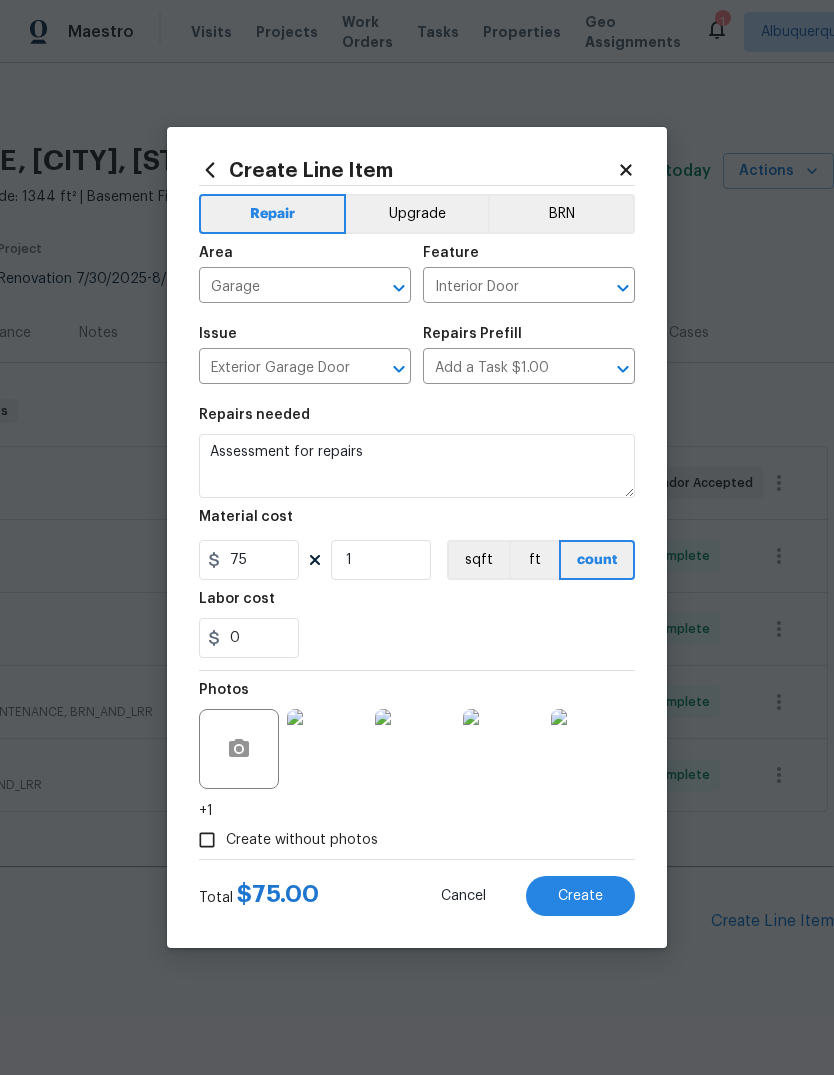 click on "Create" at bounding box center (580, 896) 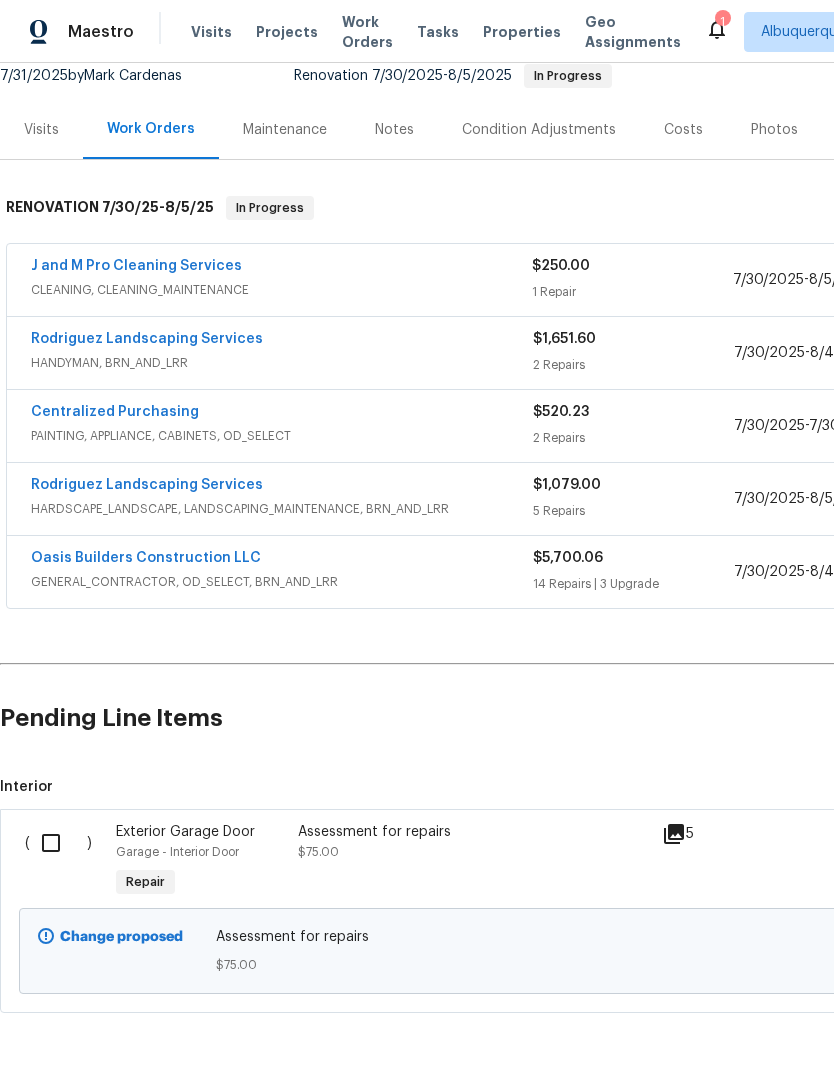 scroll, scrollTop: 202, scrollLeft: 0, axis: vertical 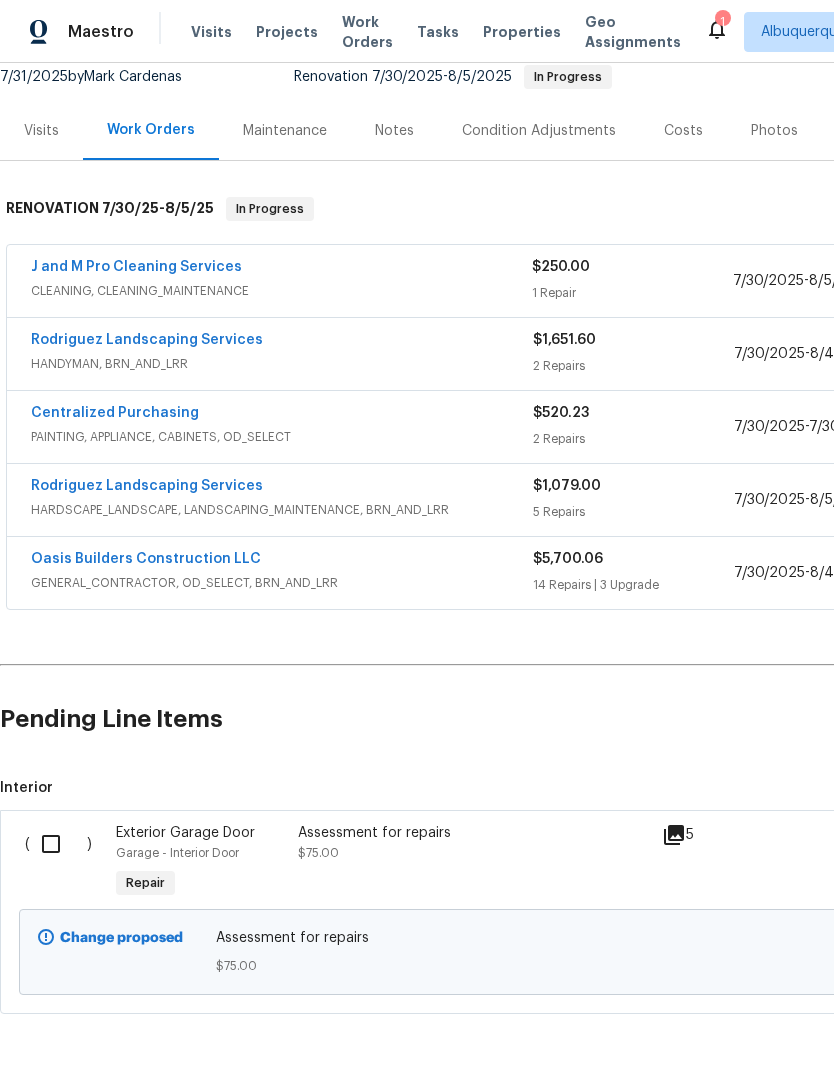 click at bounding box center [58, 844] 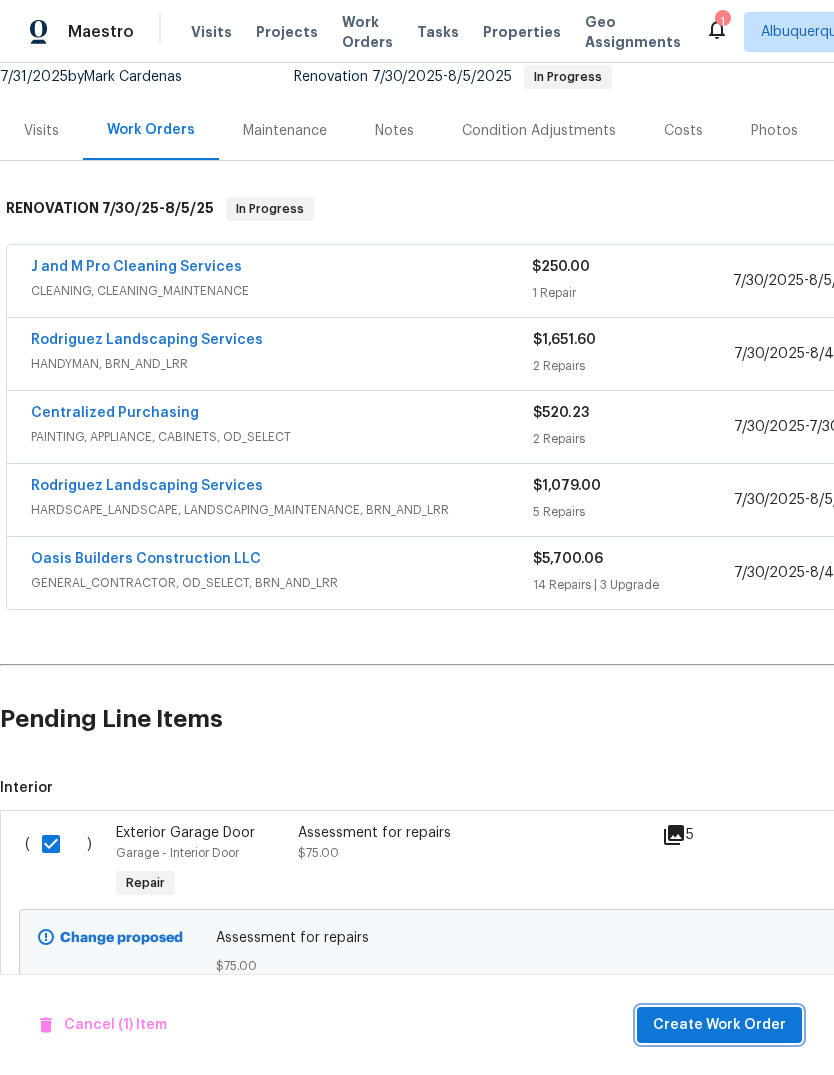 click on "Create Work Order" at bounding box center (719, 1025) 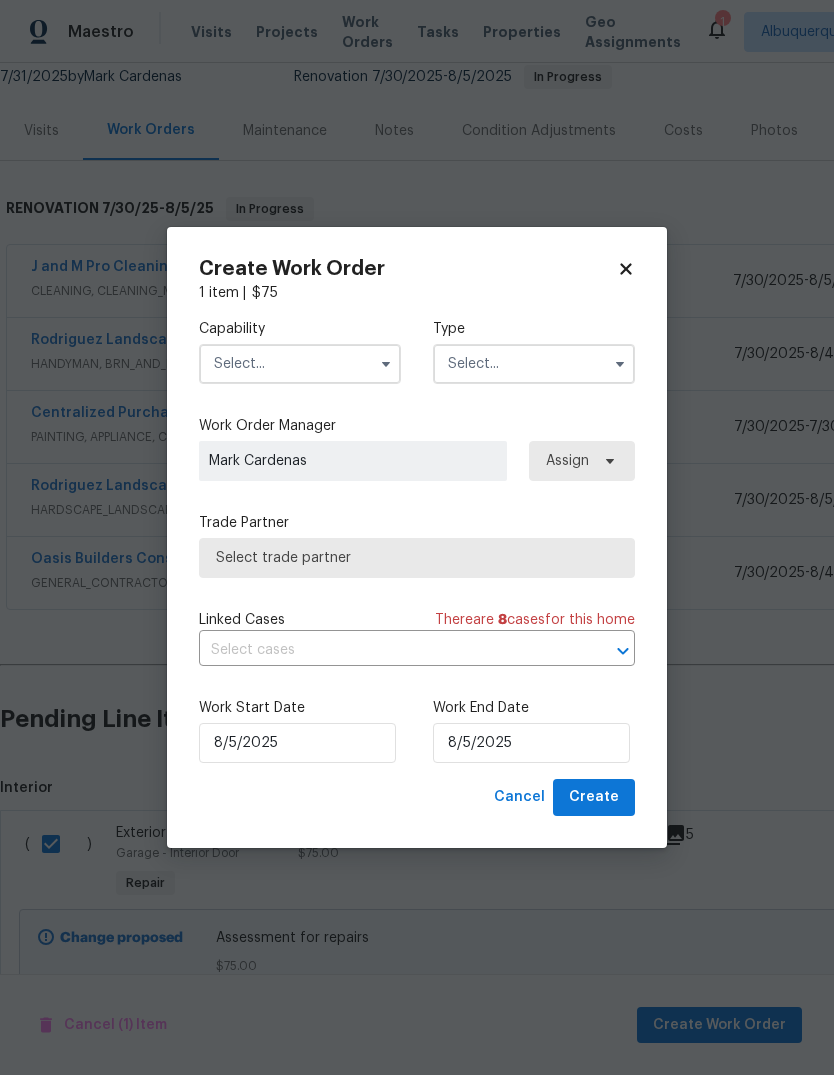 click at bounding box center (300, 364) 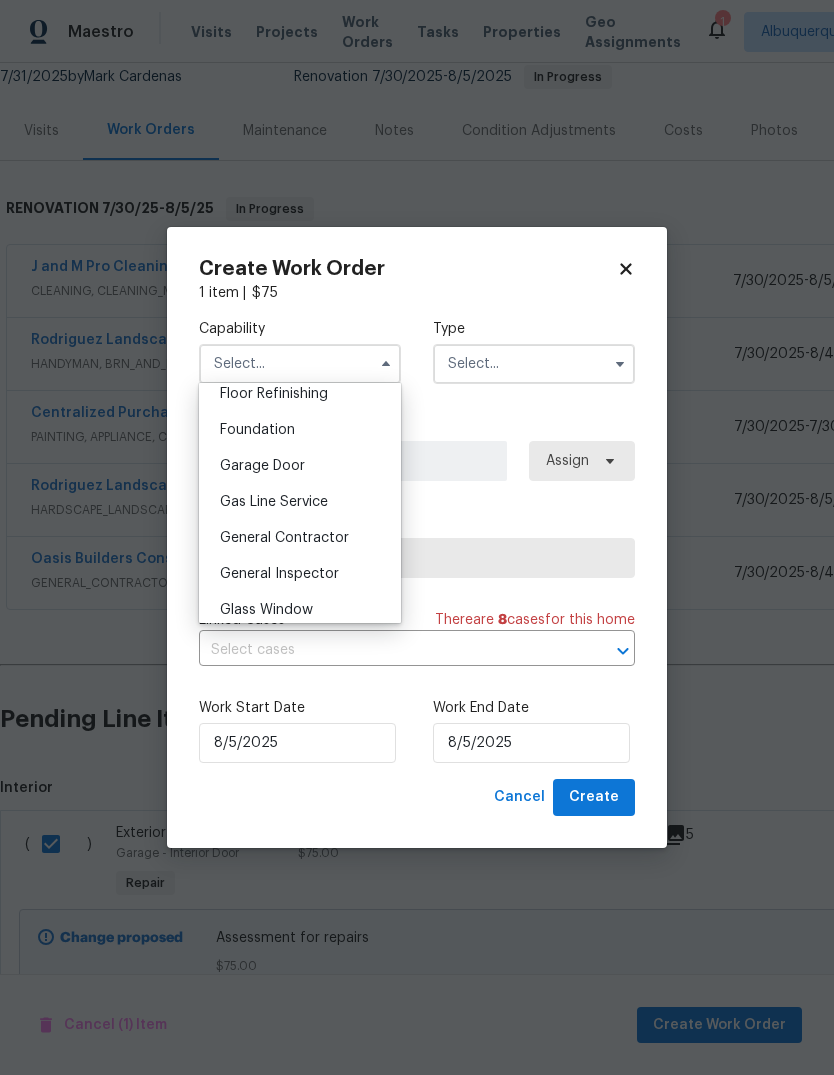 scroll, scrollTop: 822, scrollLeft: 0, axis: vertical 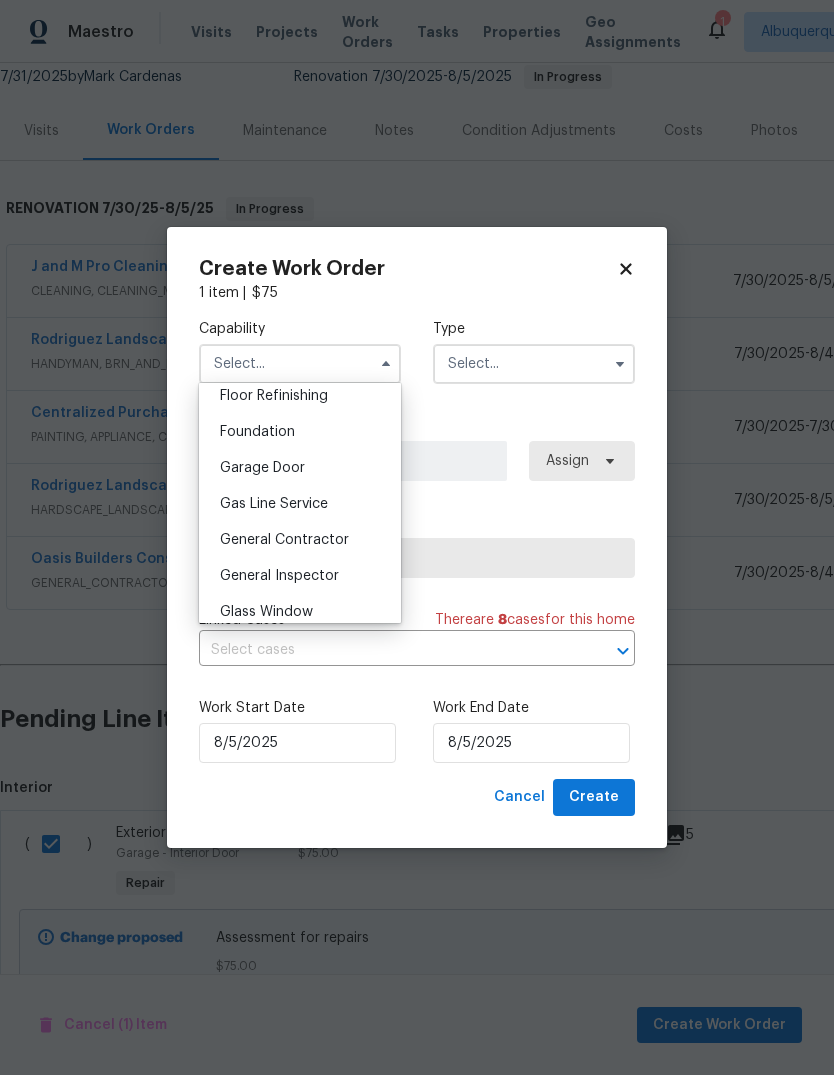 click on "Garage Door" at bounding box center [262, 468] 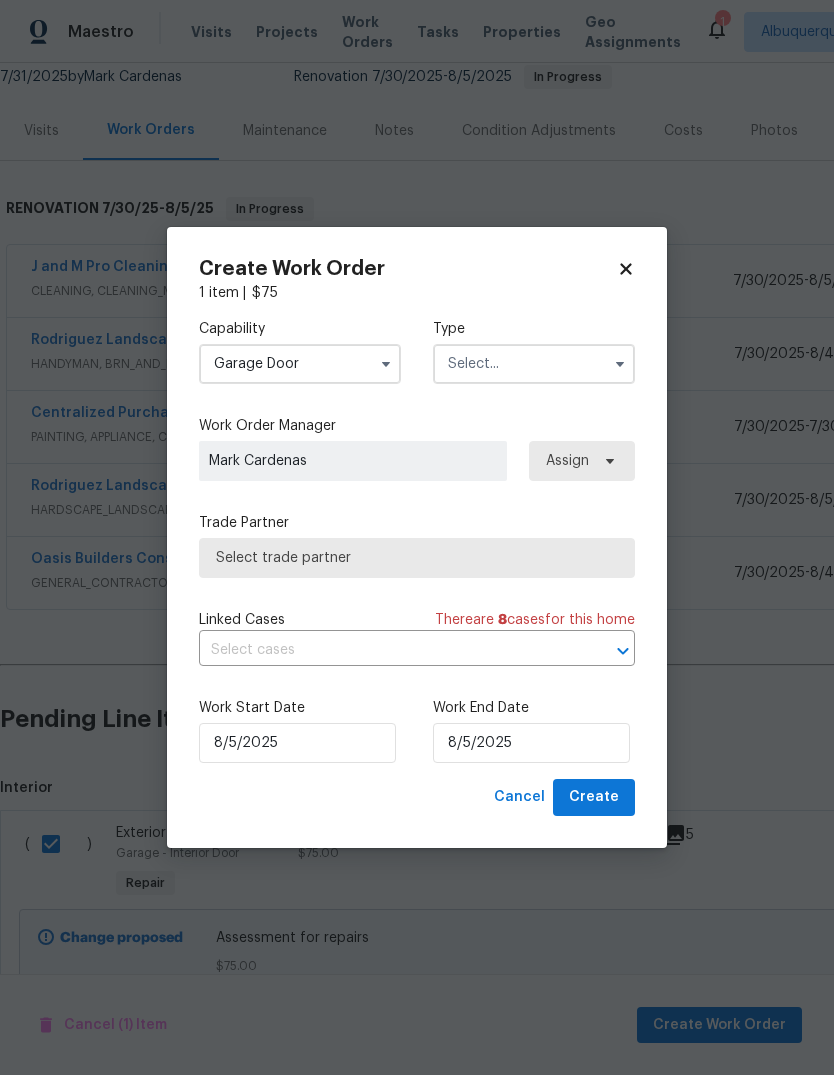 click at bounding box center (534, 364) 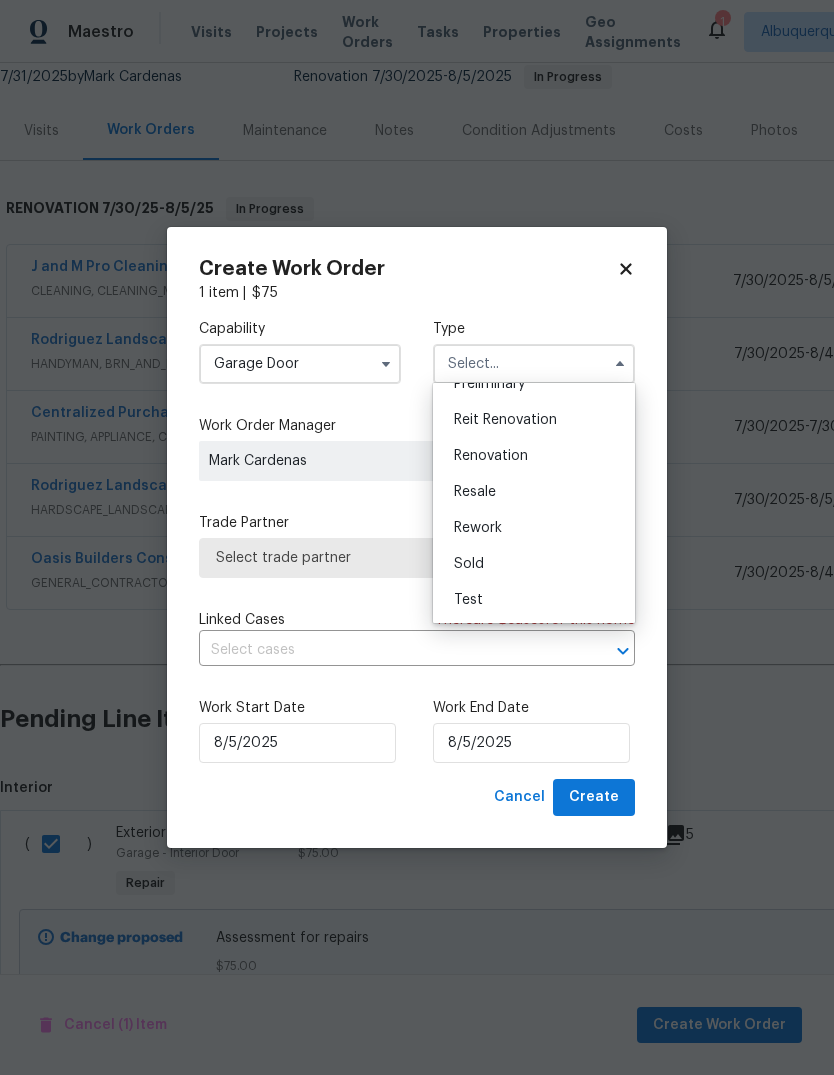 scroll, scrollTop: 454, scrollLeft: 0, axis: vertical 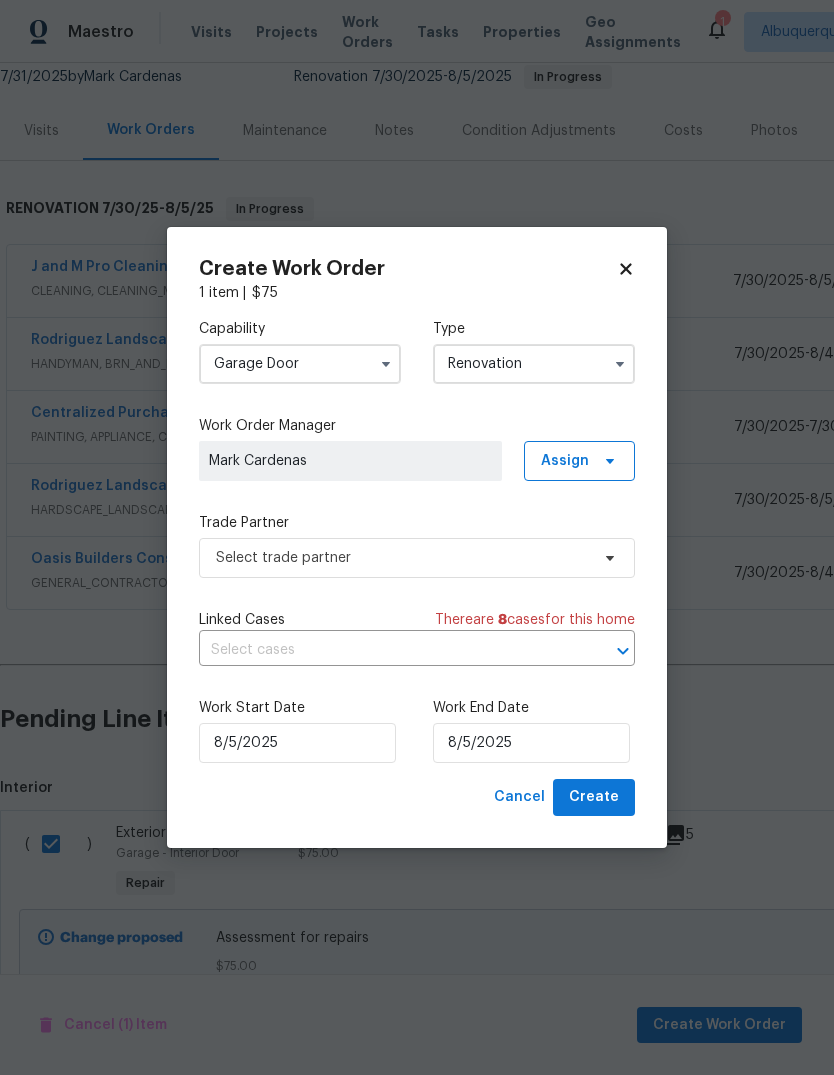 type on "Renovation" 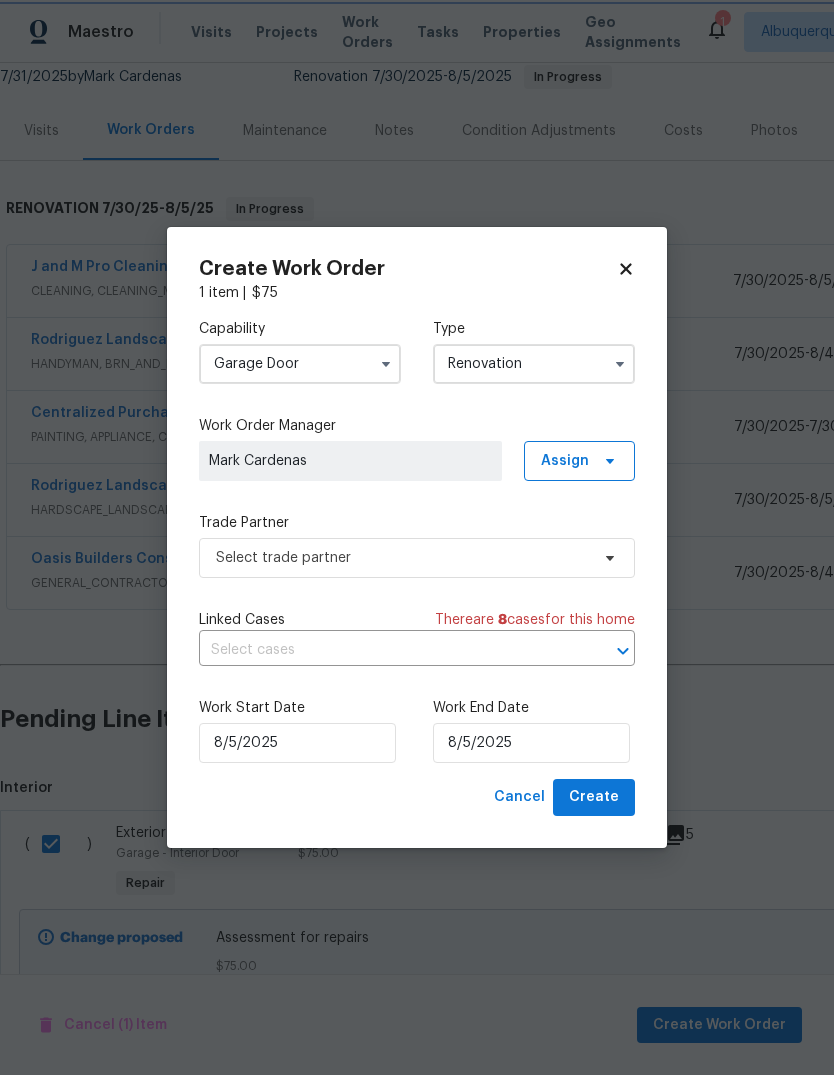 scroll, scrollTop: 0, scrollLeft: 0, axis: both 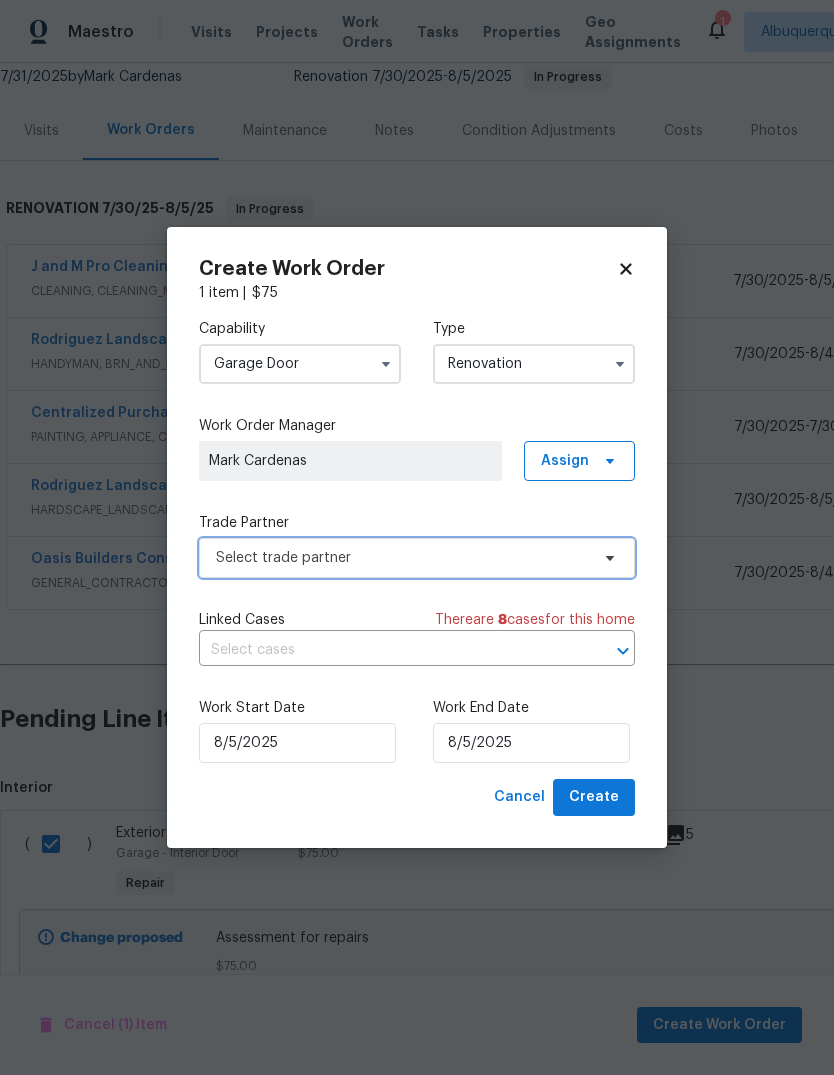 click on "Select trade partner" at bounding box center (402, 558) 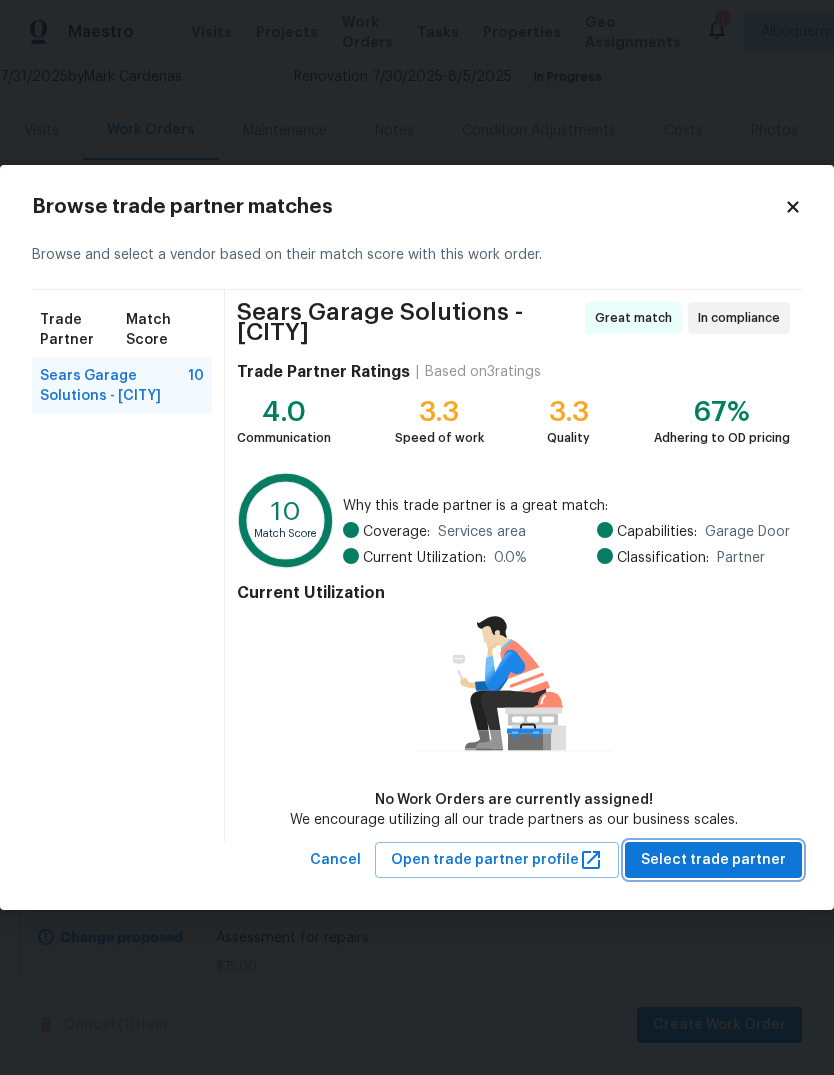 click on "Select trade partner" at bounding box center (713, 860) 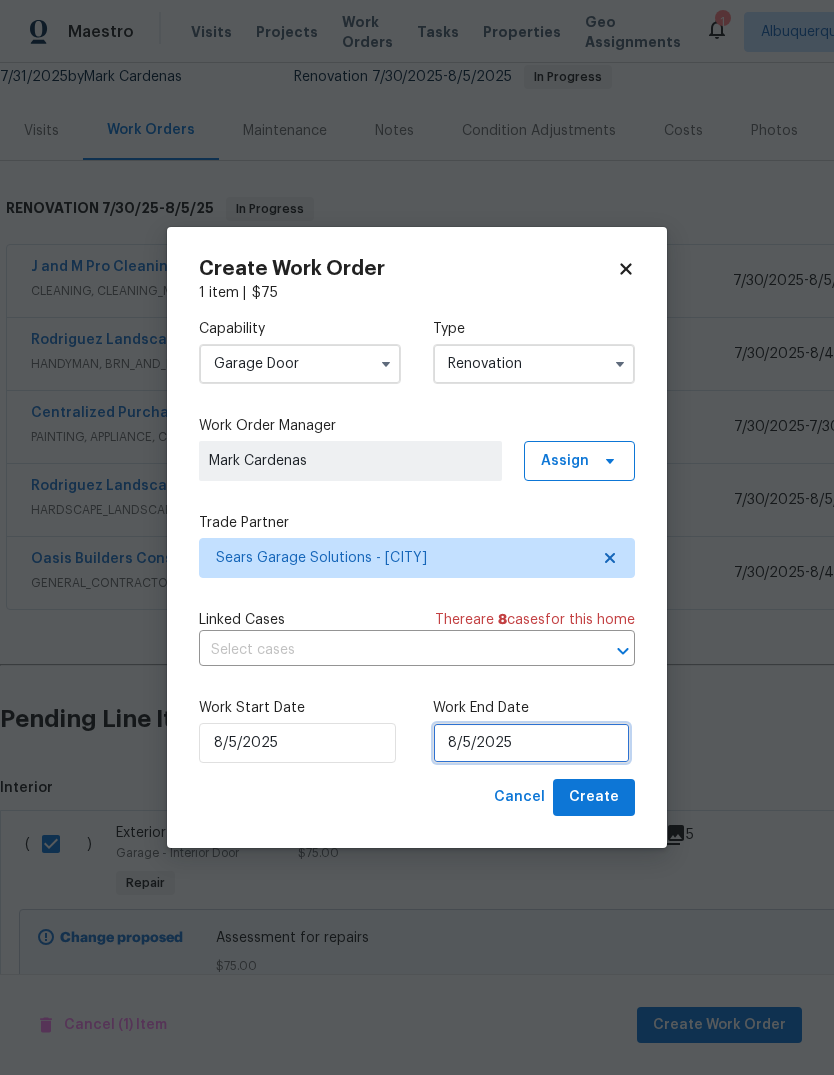 click on "8/5/2025" at bounding box center [531, 743] 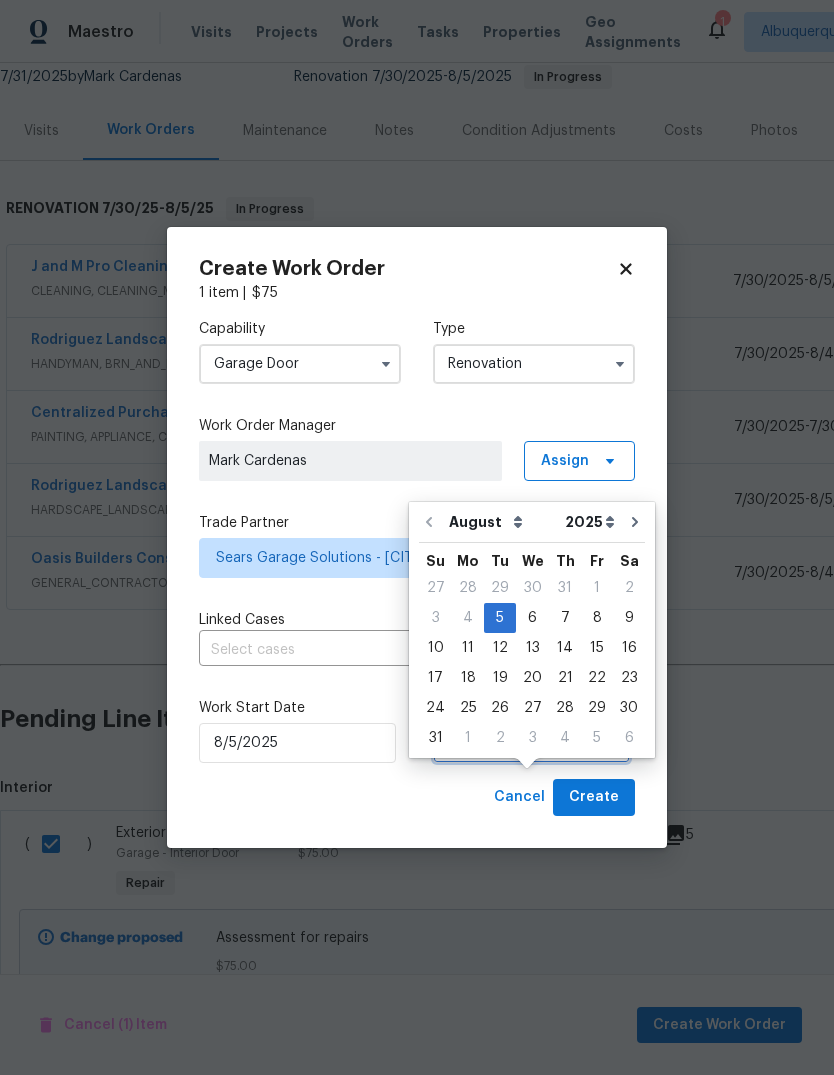 scroll, scrollTop: 63, scrollLeft: 0, axis: vertical 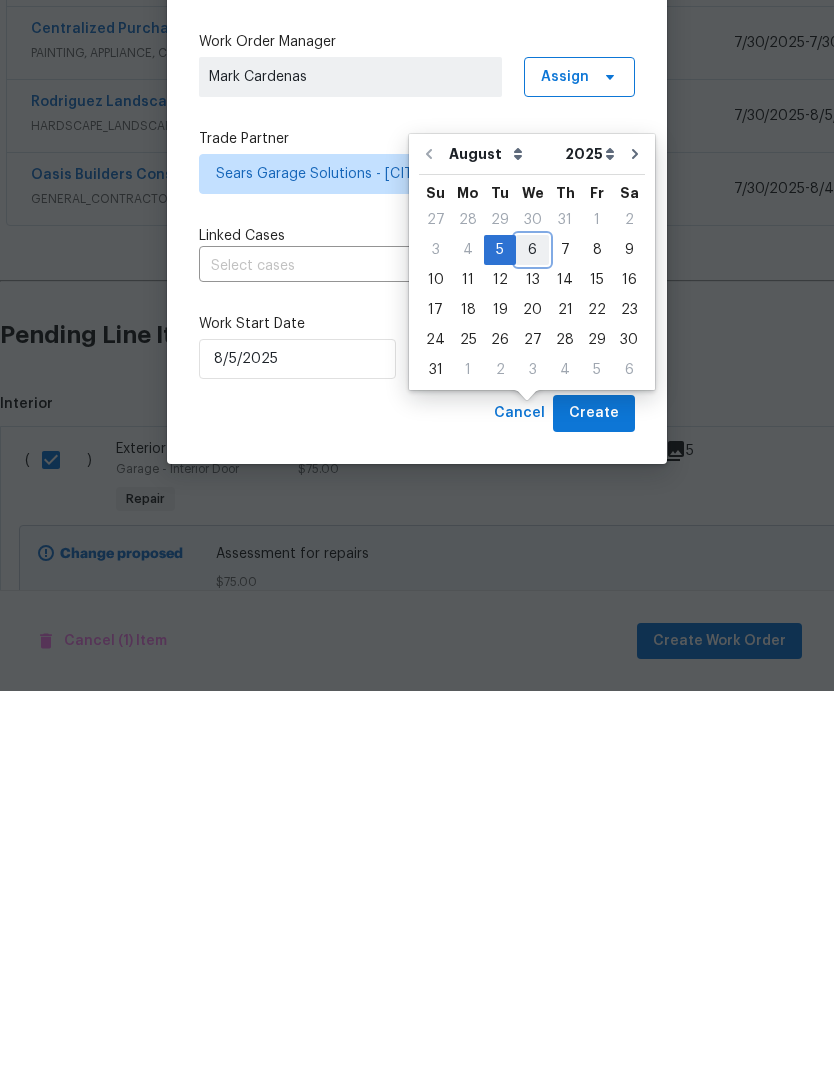 click on "6" at bounding box center [532, 634] 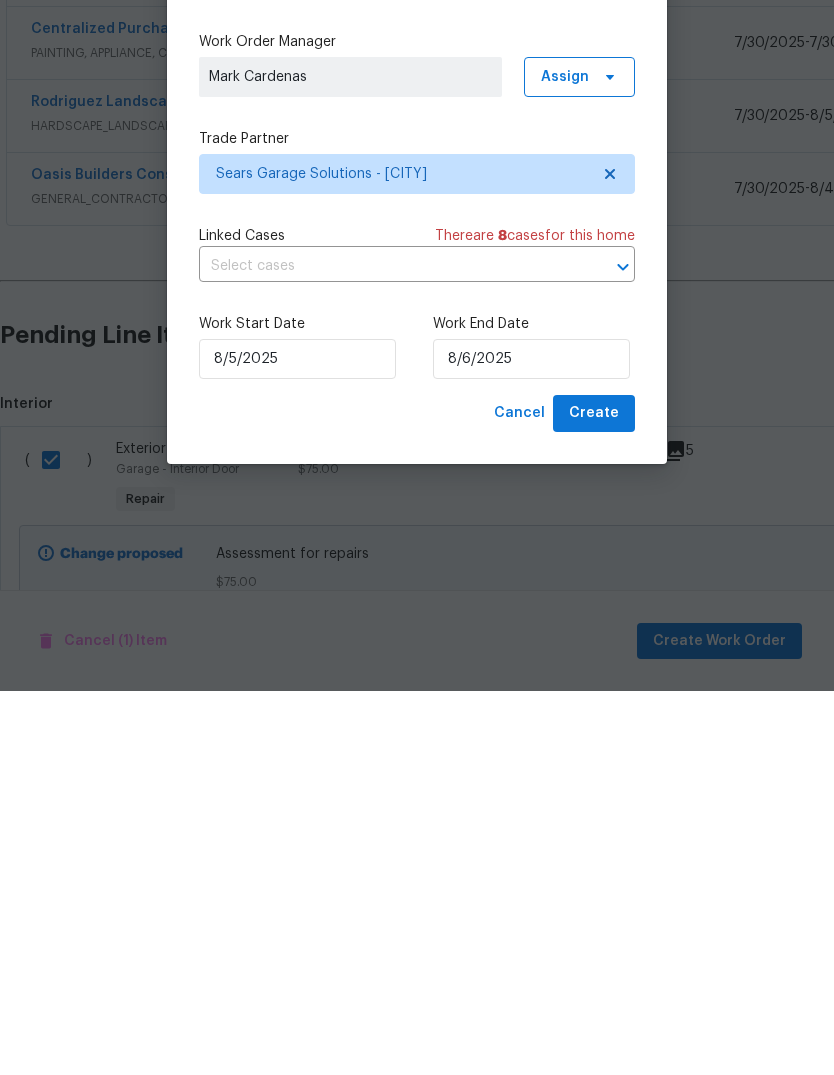 type on "8/6/2025" 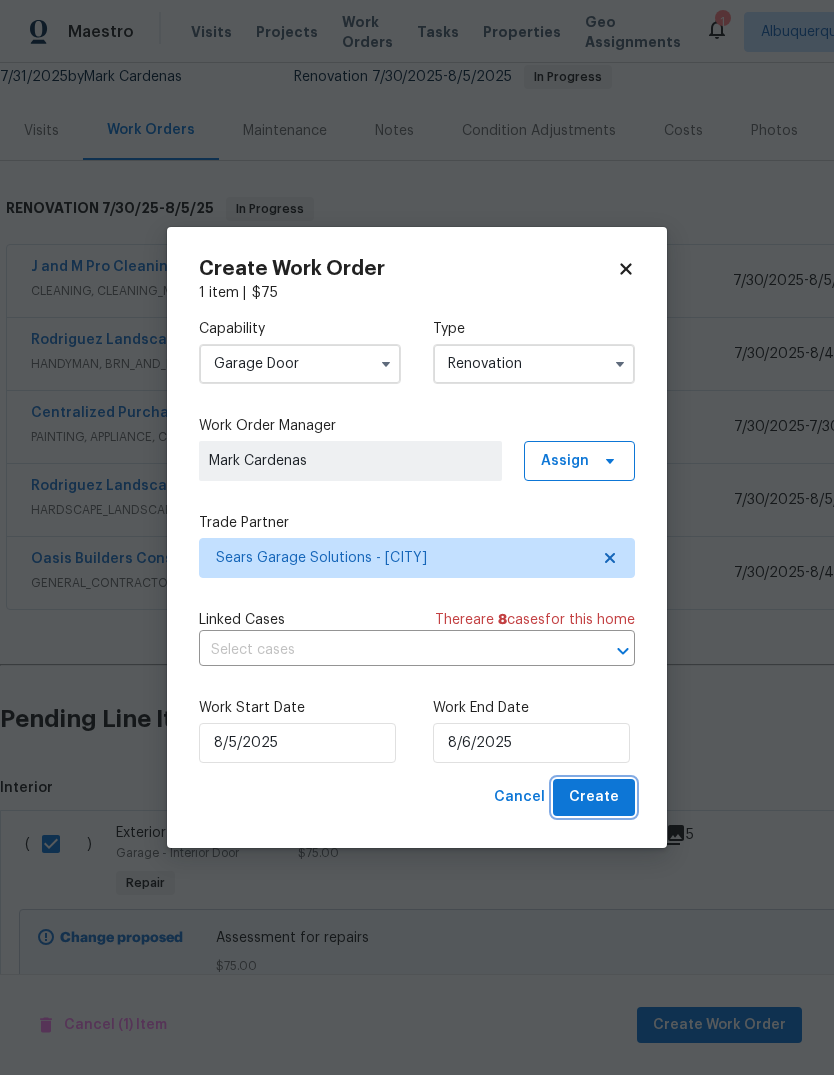 click on "Create" at bounding box center (594, 797) 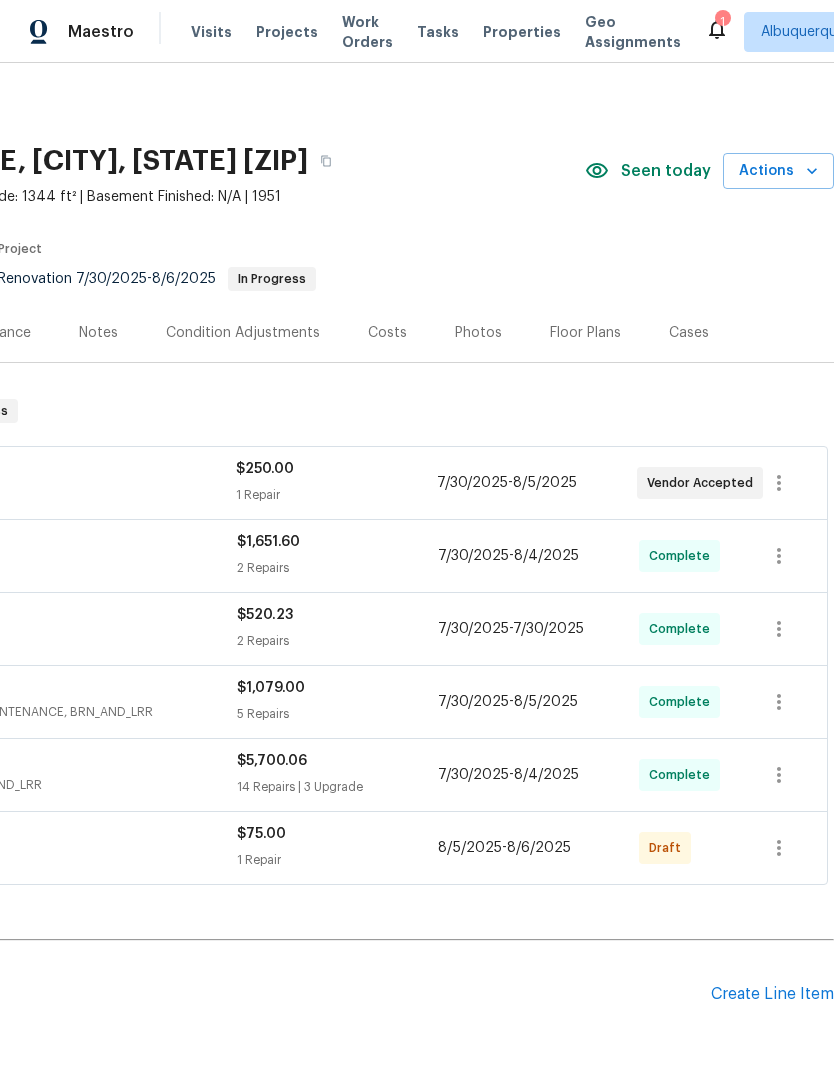 scroll, scrollTop: 0, scrollLeft: 296, axis: horizontal 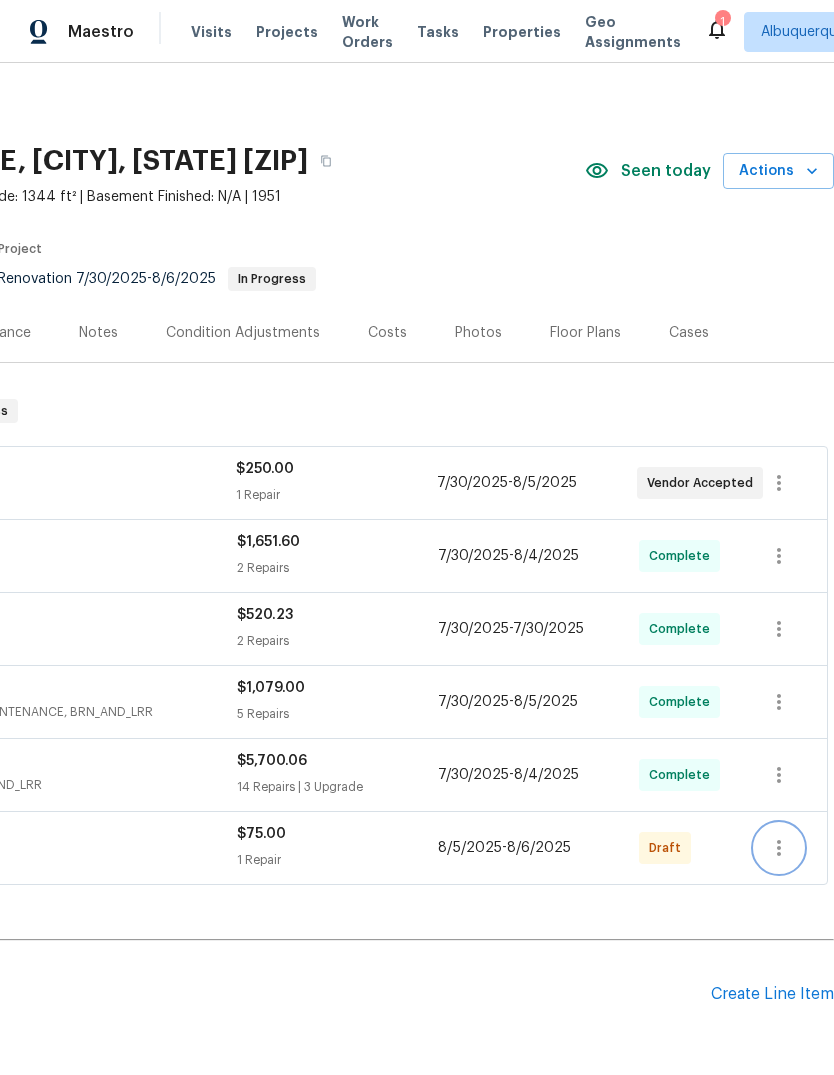 click 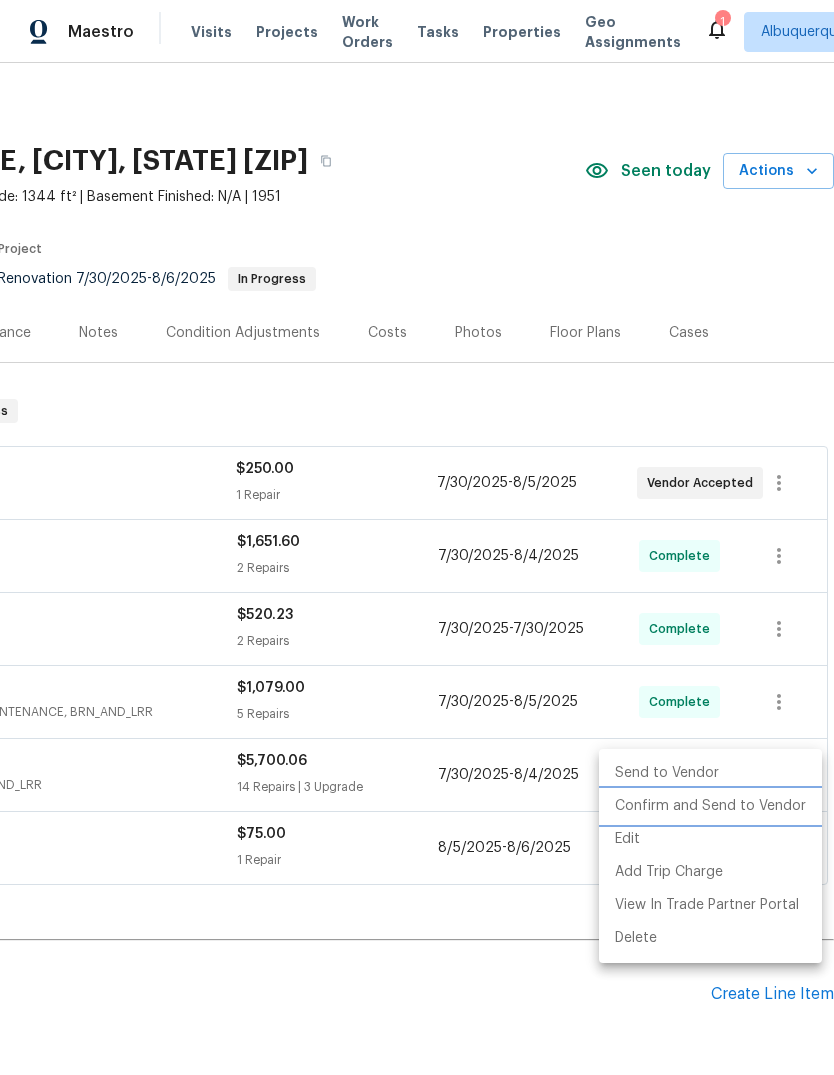 click on "Confirm and Send to Vendor" at bounding box center [710, 806] 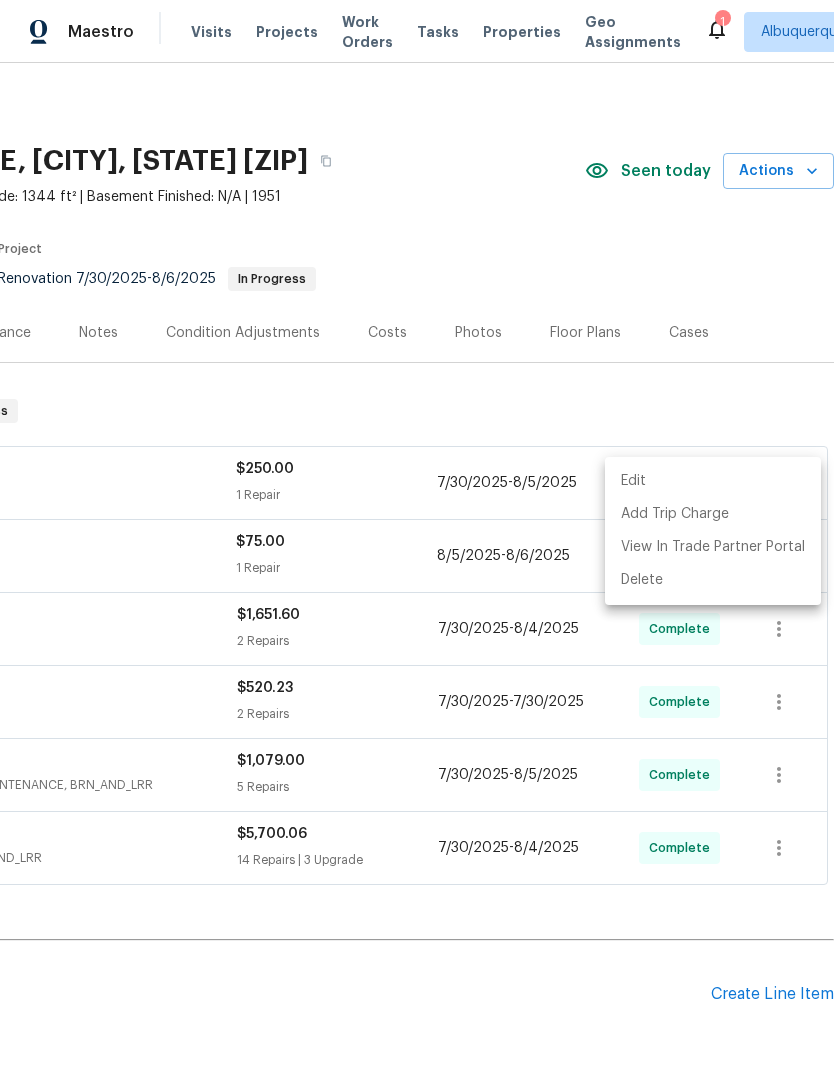 click at bounding box center [417, 537] 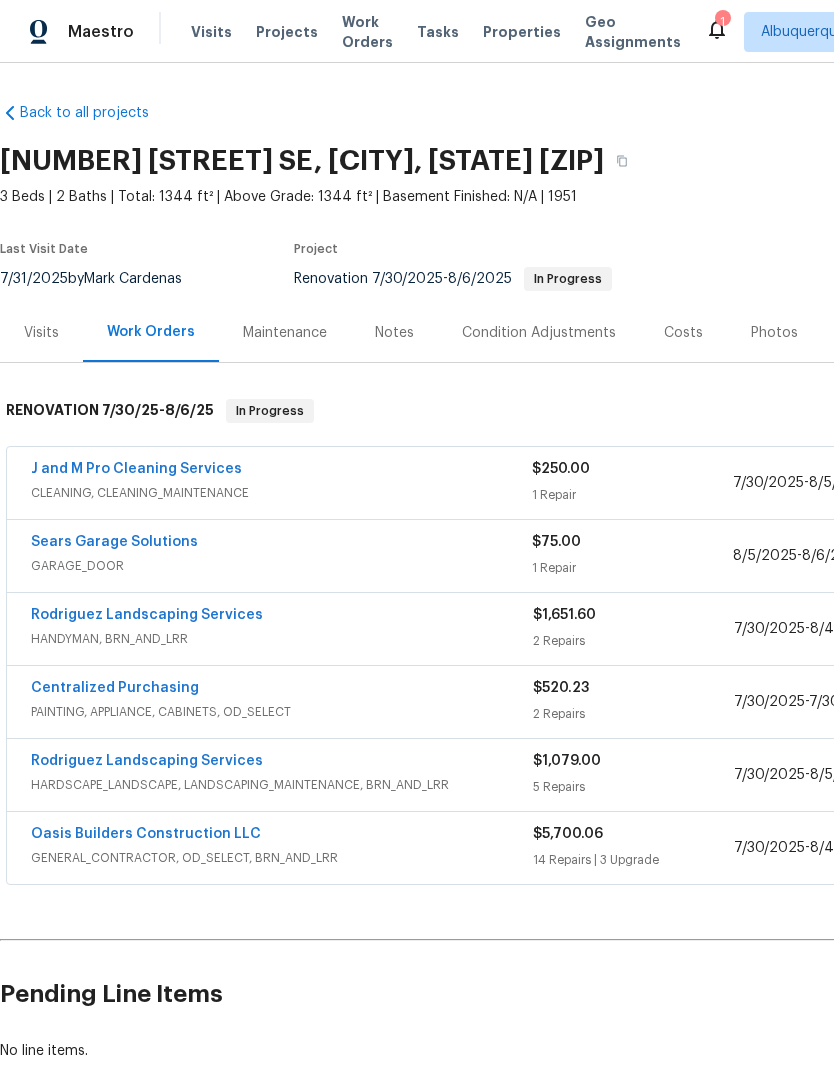 scroll, scrollTop: 0, scrollLeft: 0, axis: both 